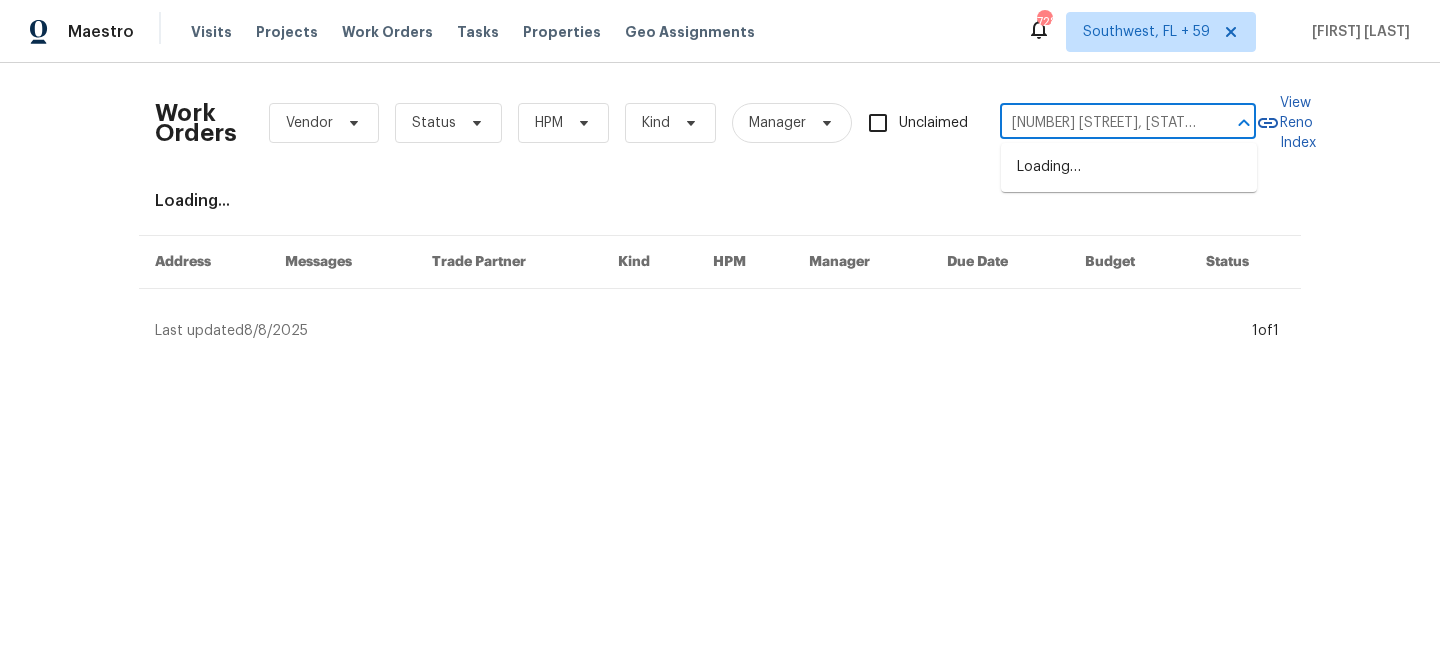 scroll, scrollTop: 0, scrollLeft: 0, axis: both 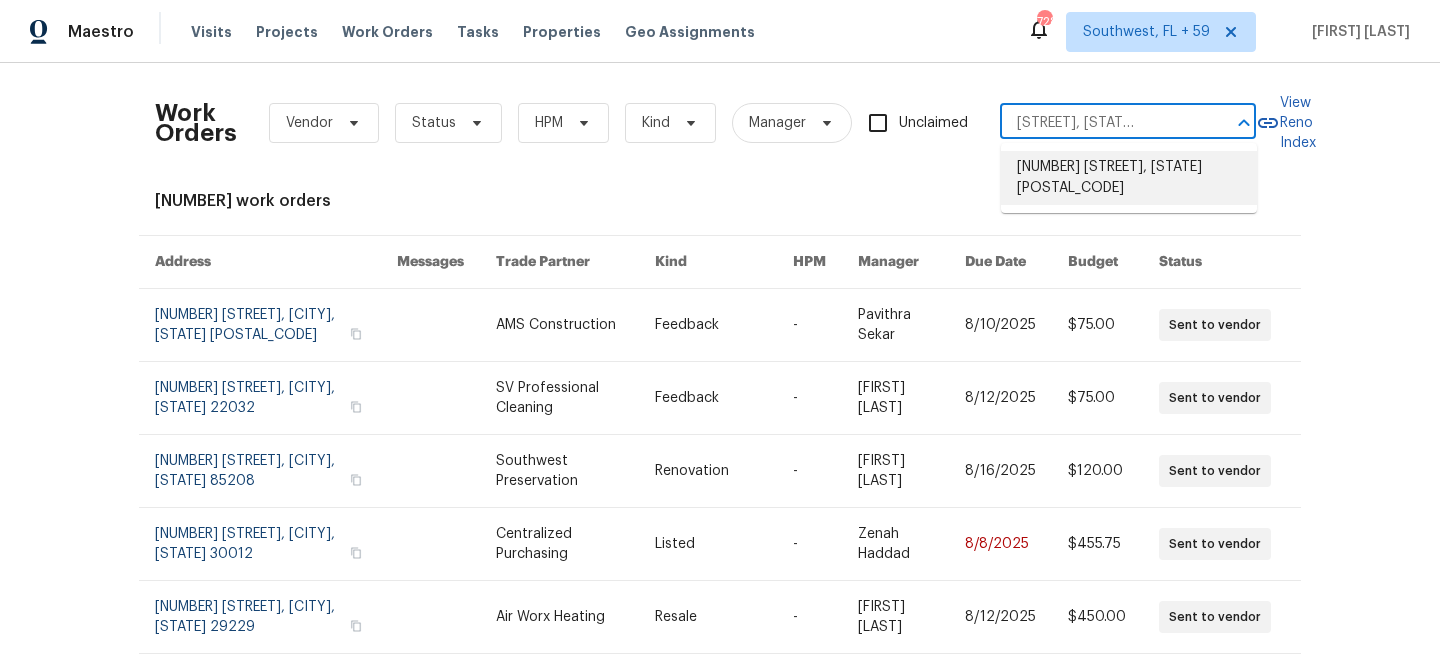 click on "[NUMBER] [STREET], [STATE] [POSTAL_CODE]" at bounding box center (1129, 178) 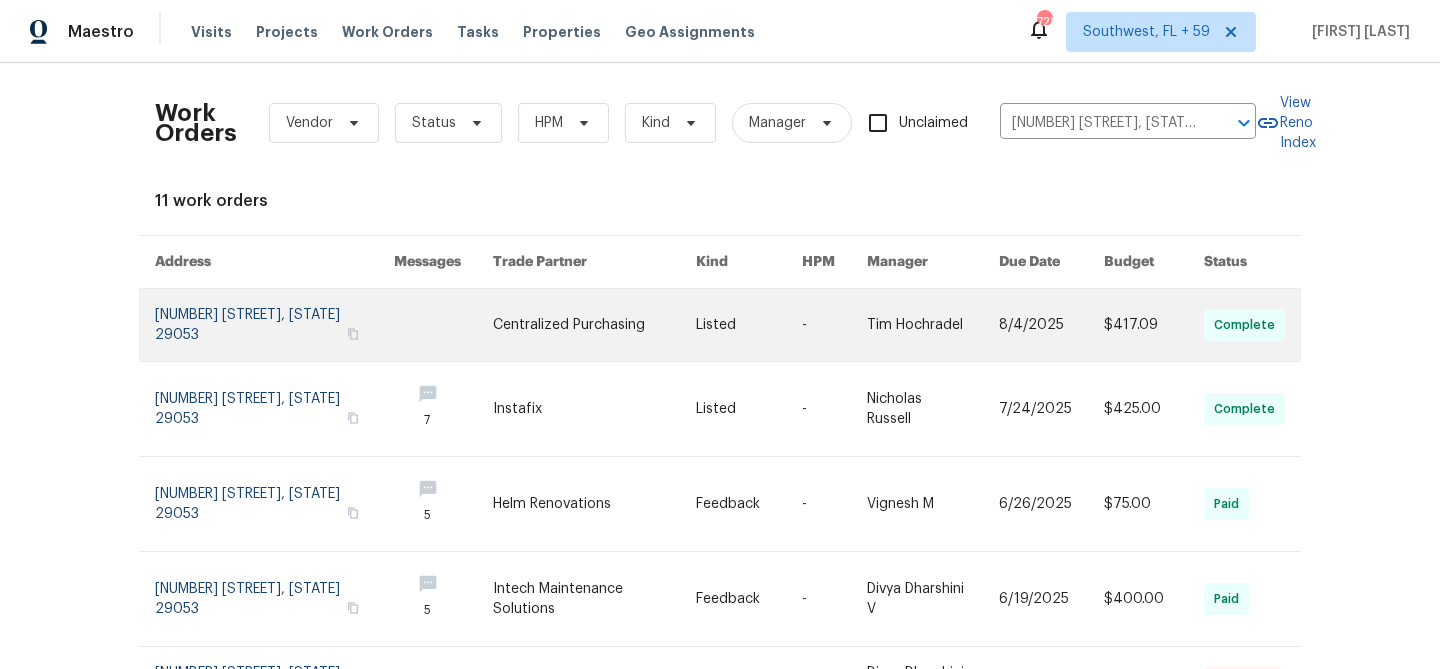 click at bounding box center (1051, 325) 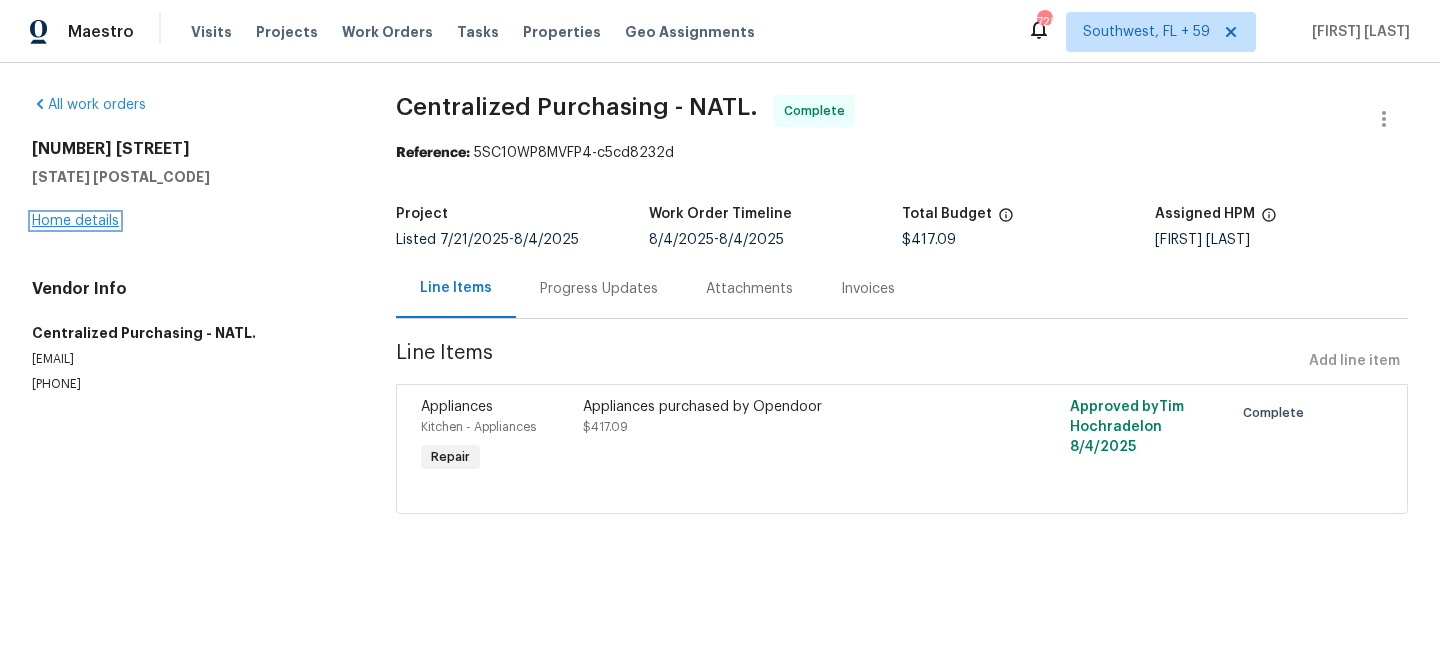 click on "Home details" at bounding box center (75, 221) 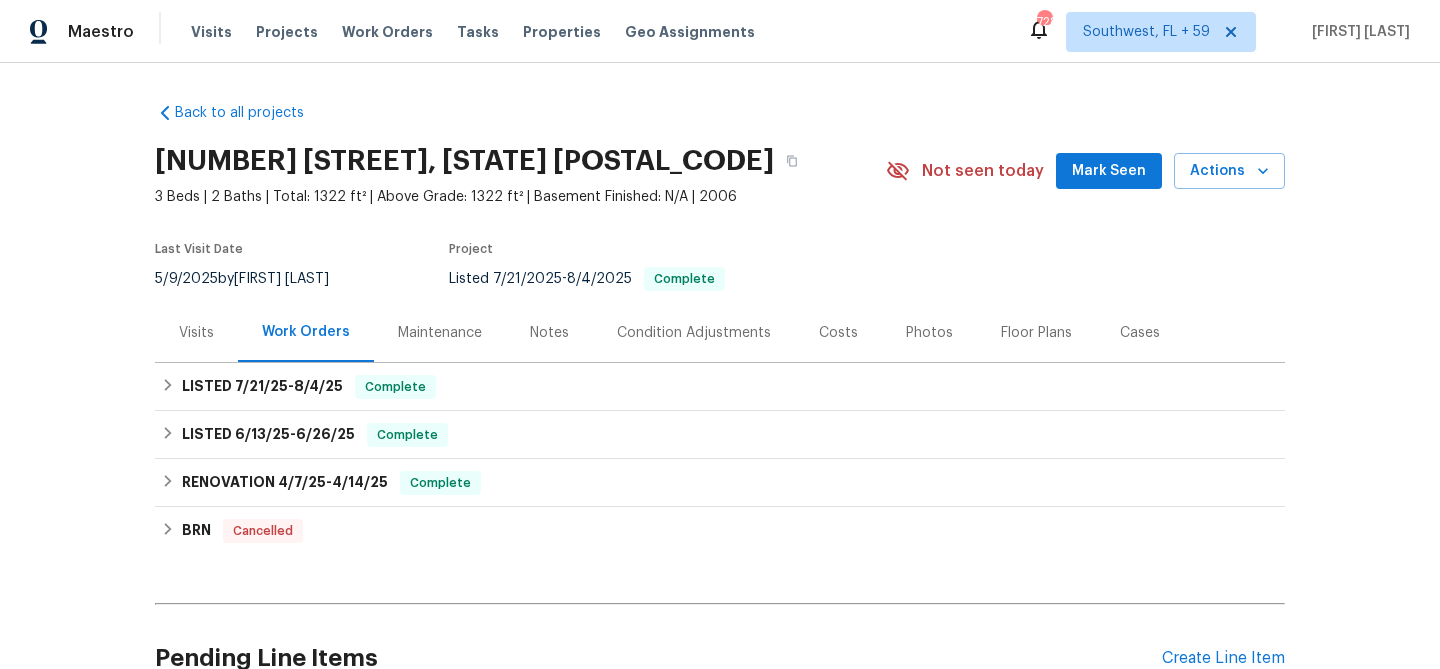 click on "Visits" at bounding box center (196, 333) 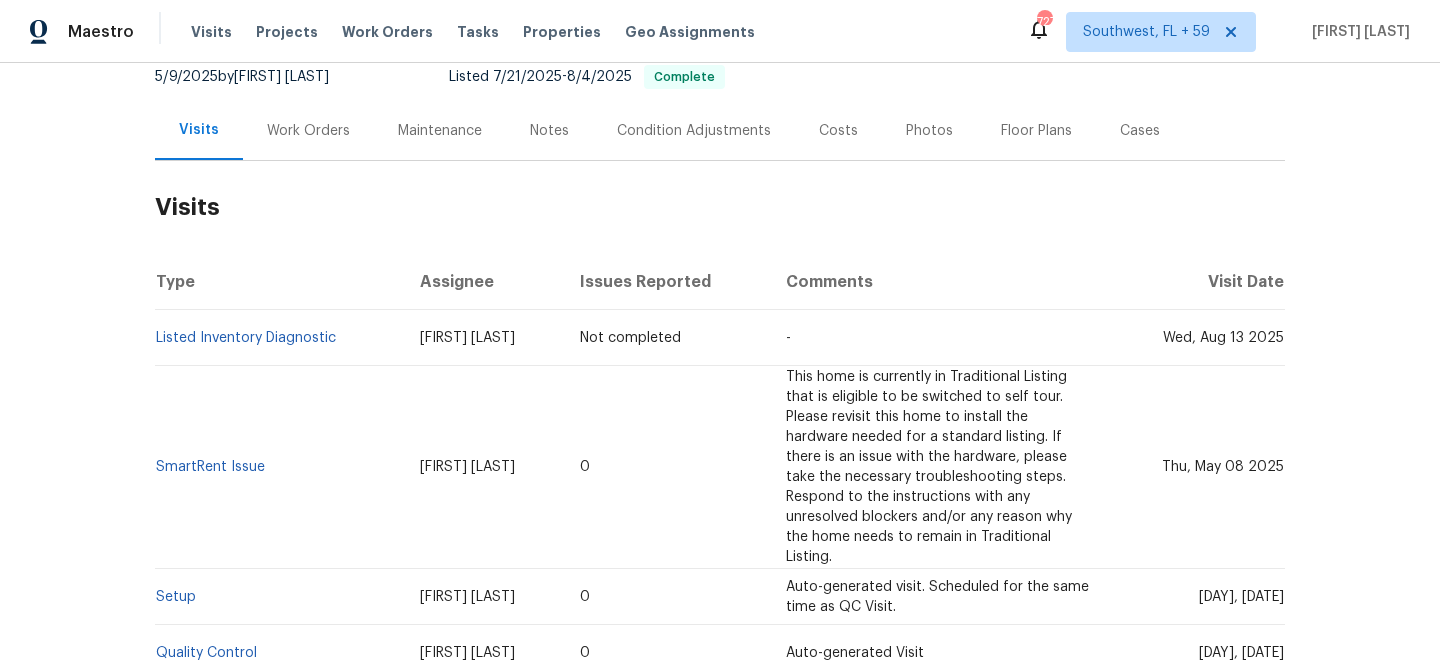 scroll, scrollTop: 315, scrollLeft: 0, axis: vertical 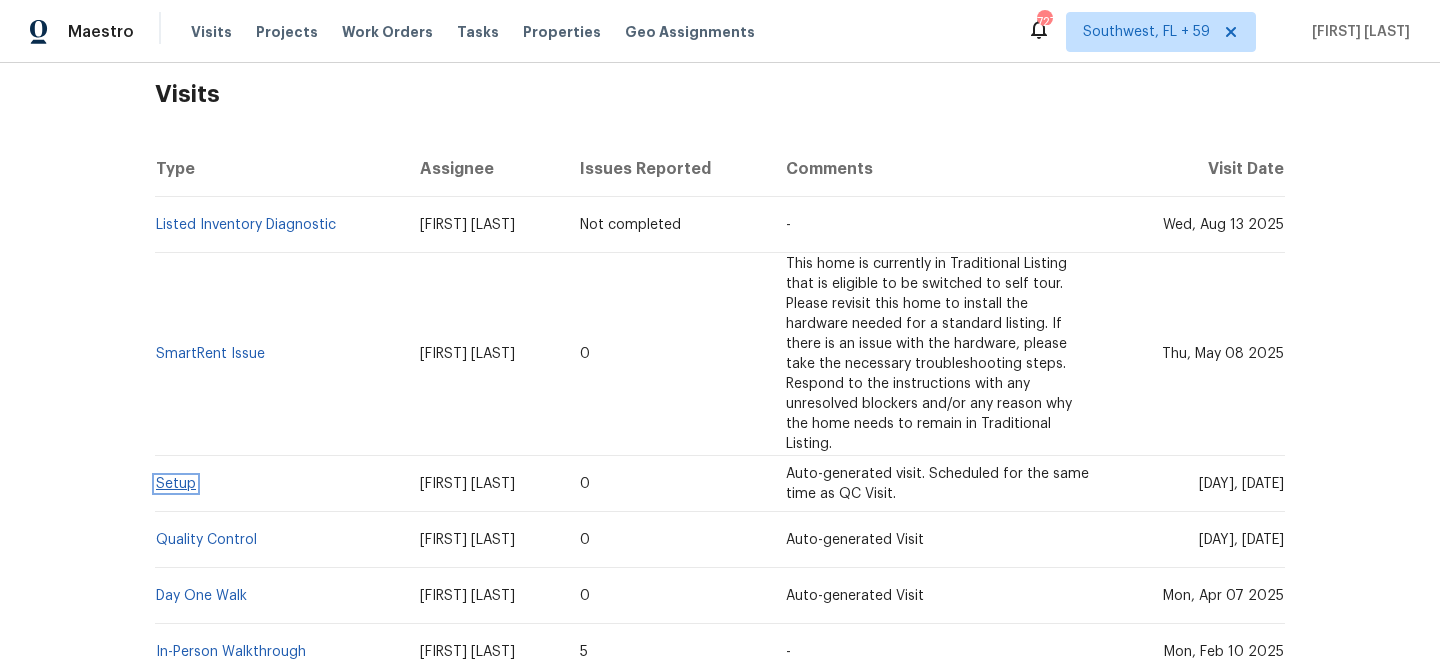 click on "Setup" at bounding box center (176, 484) 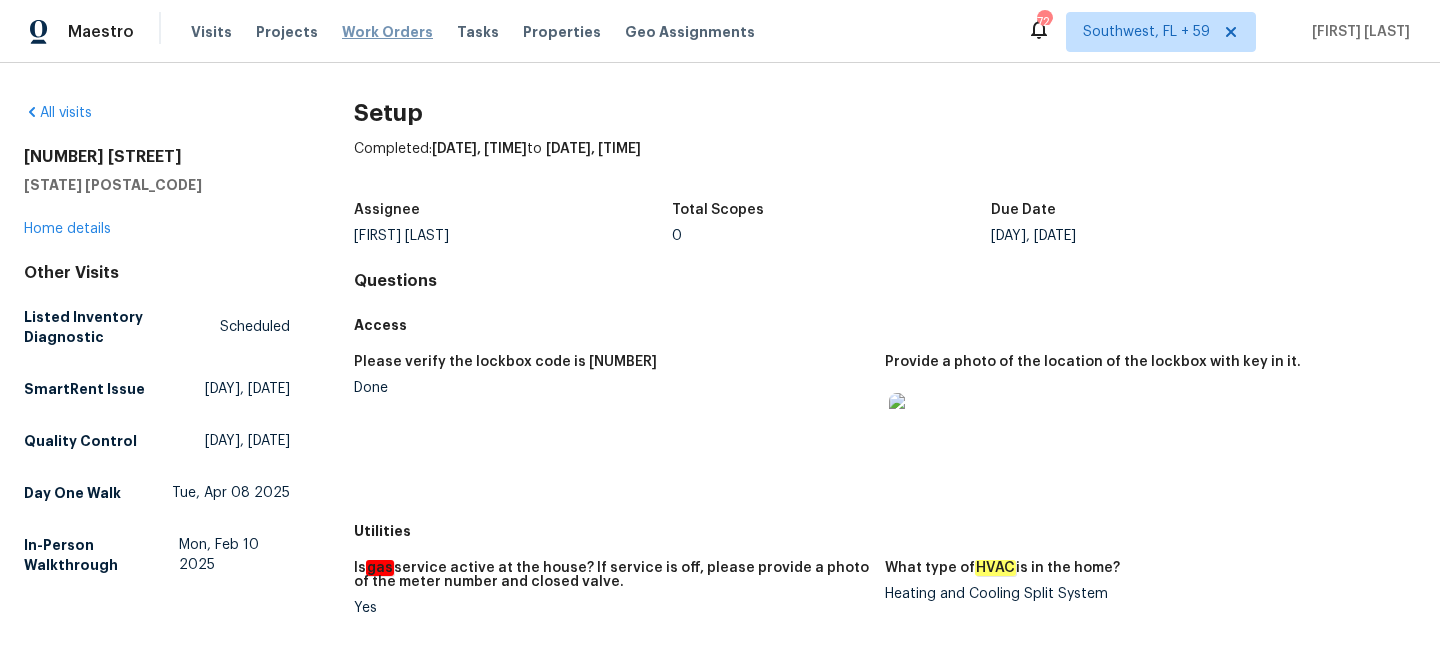 click on "Work Orders" at bounding box center (387, 32) 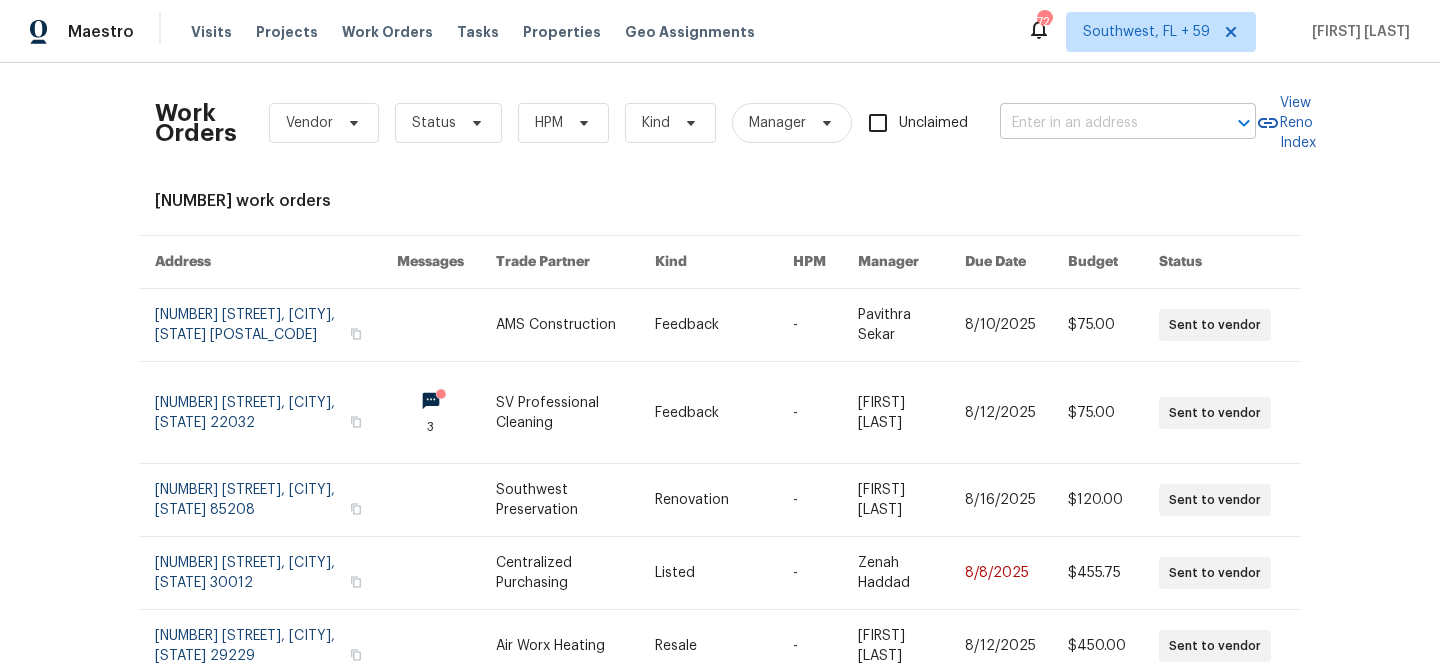 click at bounding box center (1100, 123) 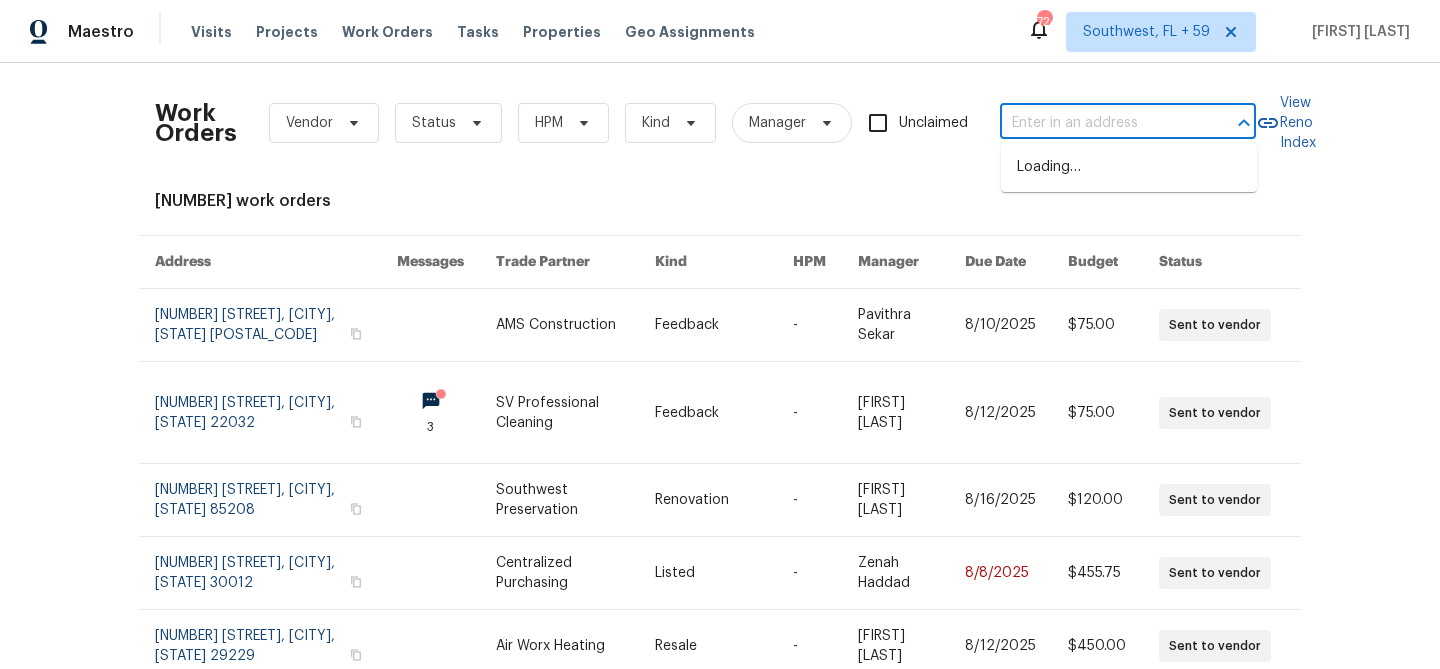 paste on "123 Emerald St, Broomfield, CO 80020" 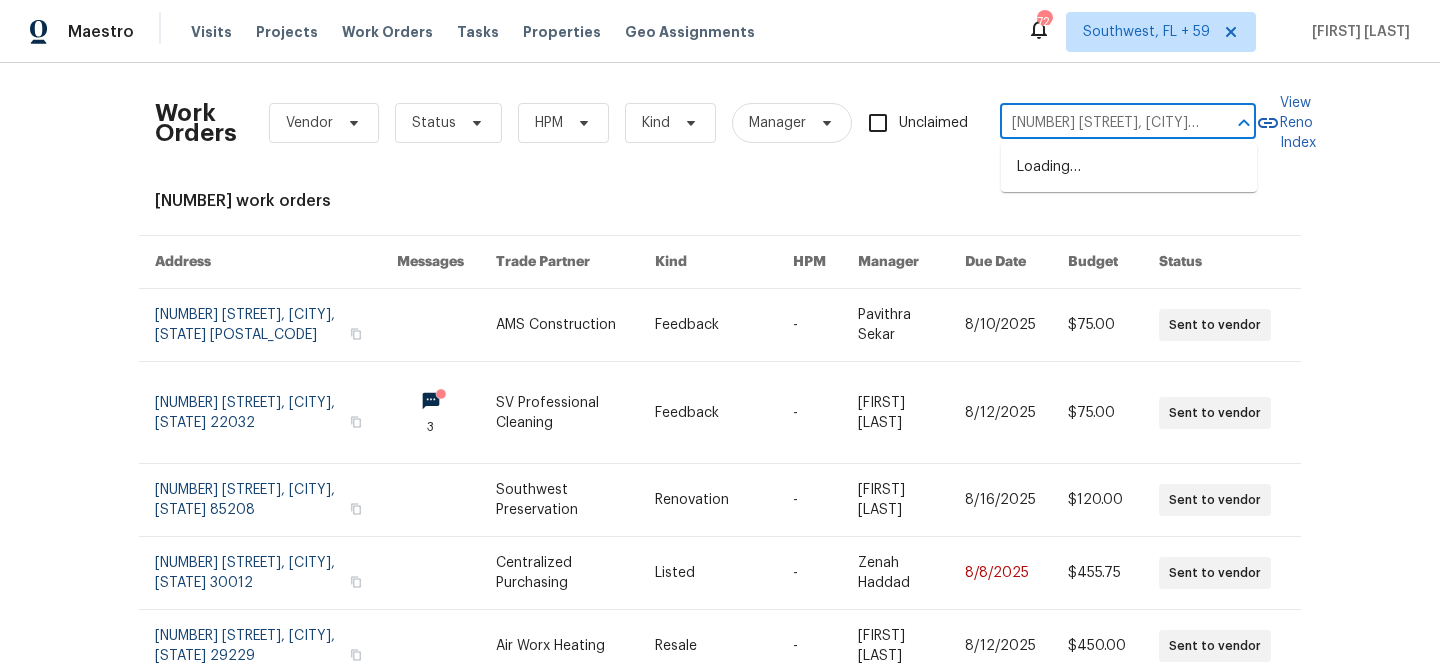 scroll, scrollTop: 0, scrollLeft: 65, axis: horizontal 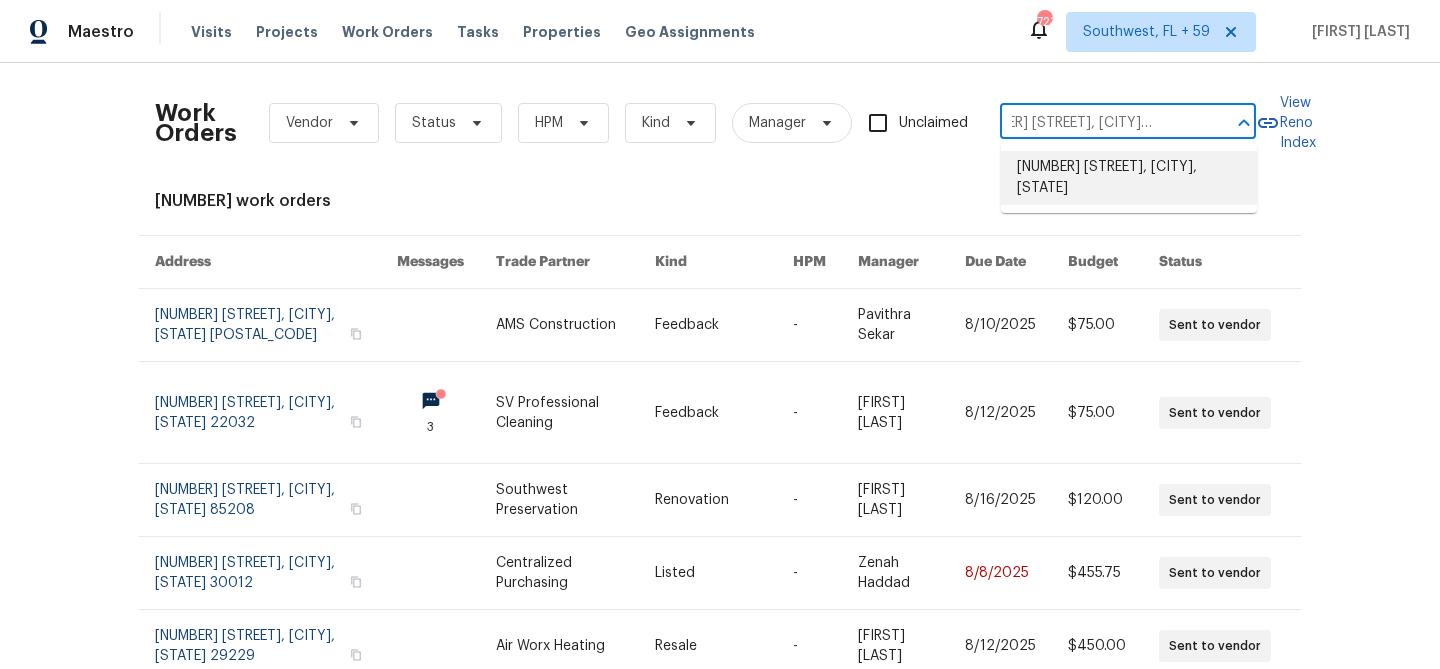 click on "123 Emerald St, Broomfield, CO 80020" at bounding box center [1129, 178] 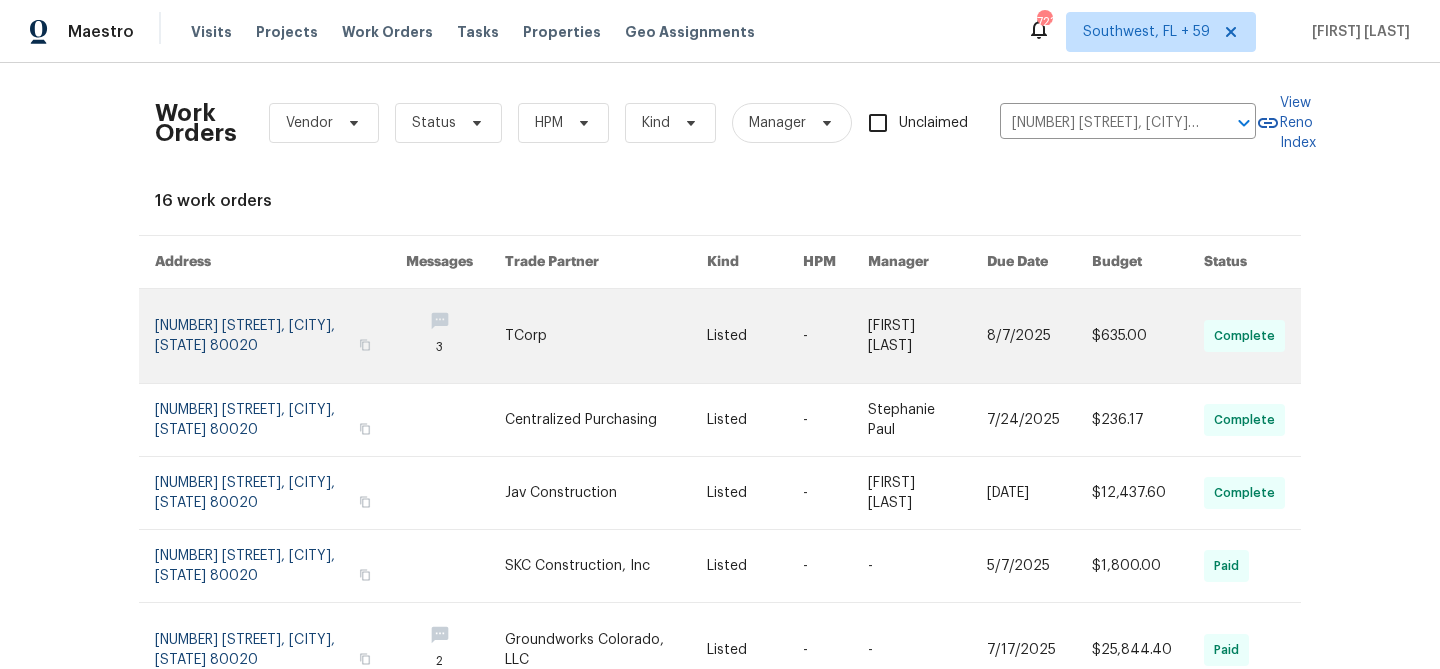 click at bounding box center (1039, 336) 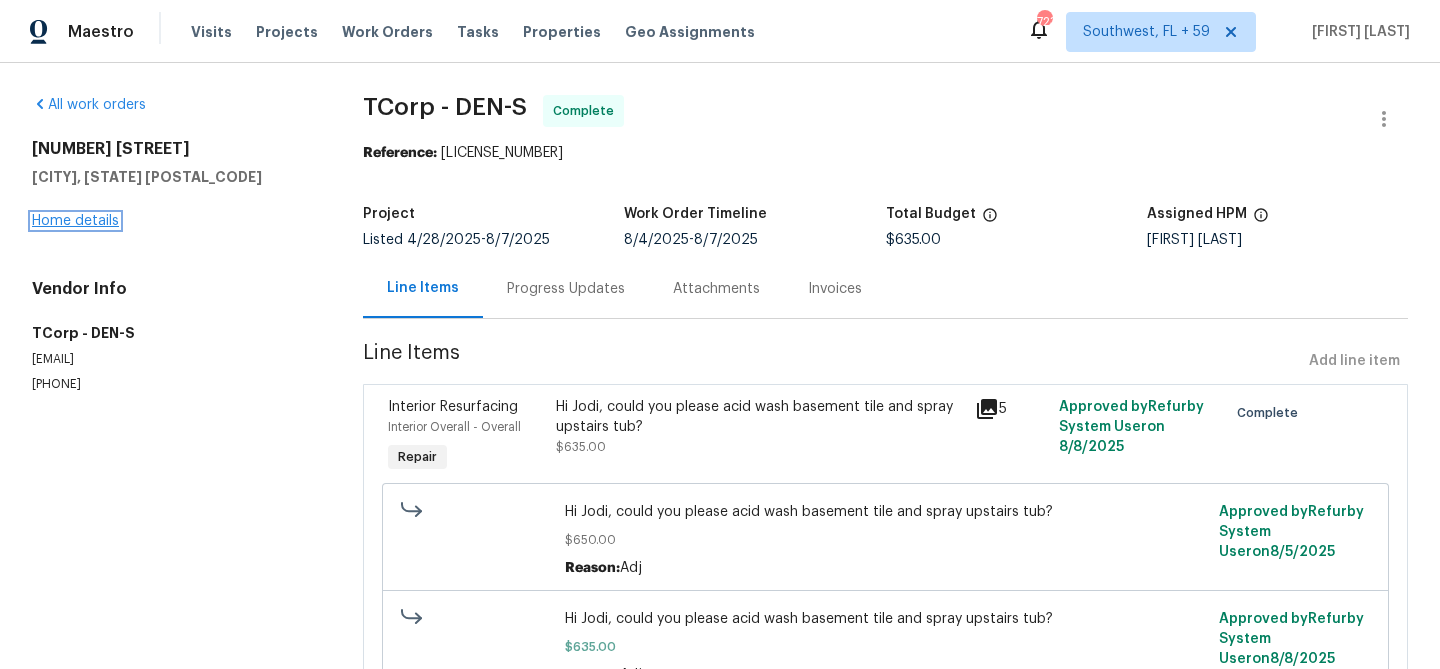 click on "Home details" at bounding box center (75, 221) 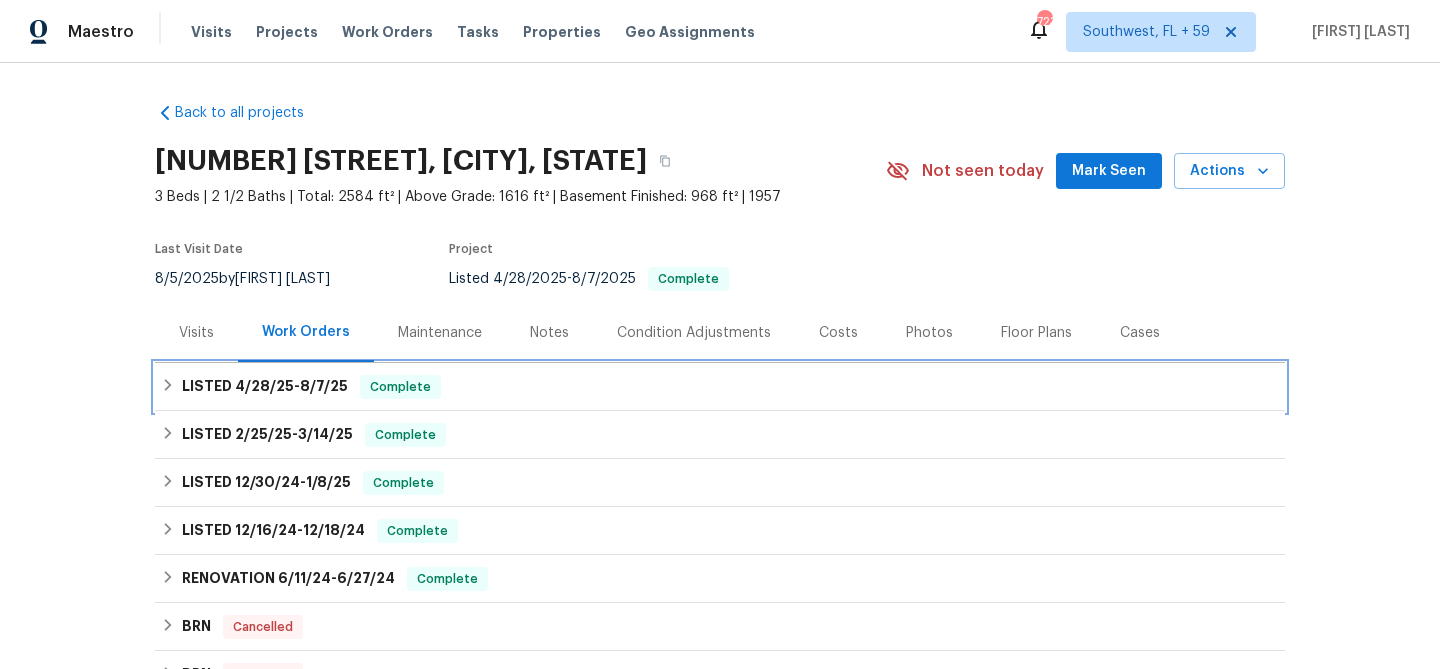 click on "Complete" at bounding box center (400, 387) 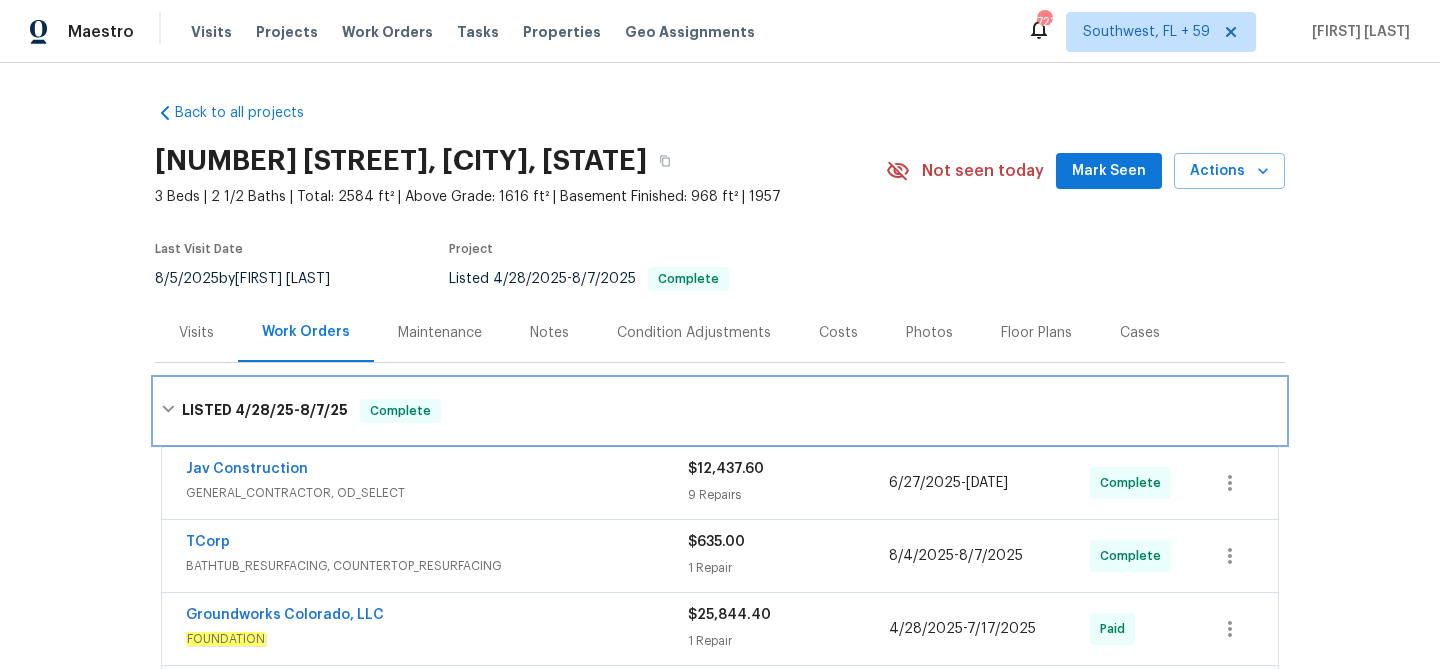 scroll, scrollTop: 280, scrollLeft: 0, axis: vertical 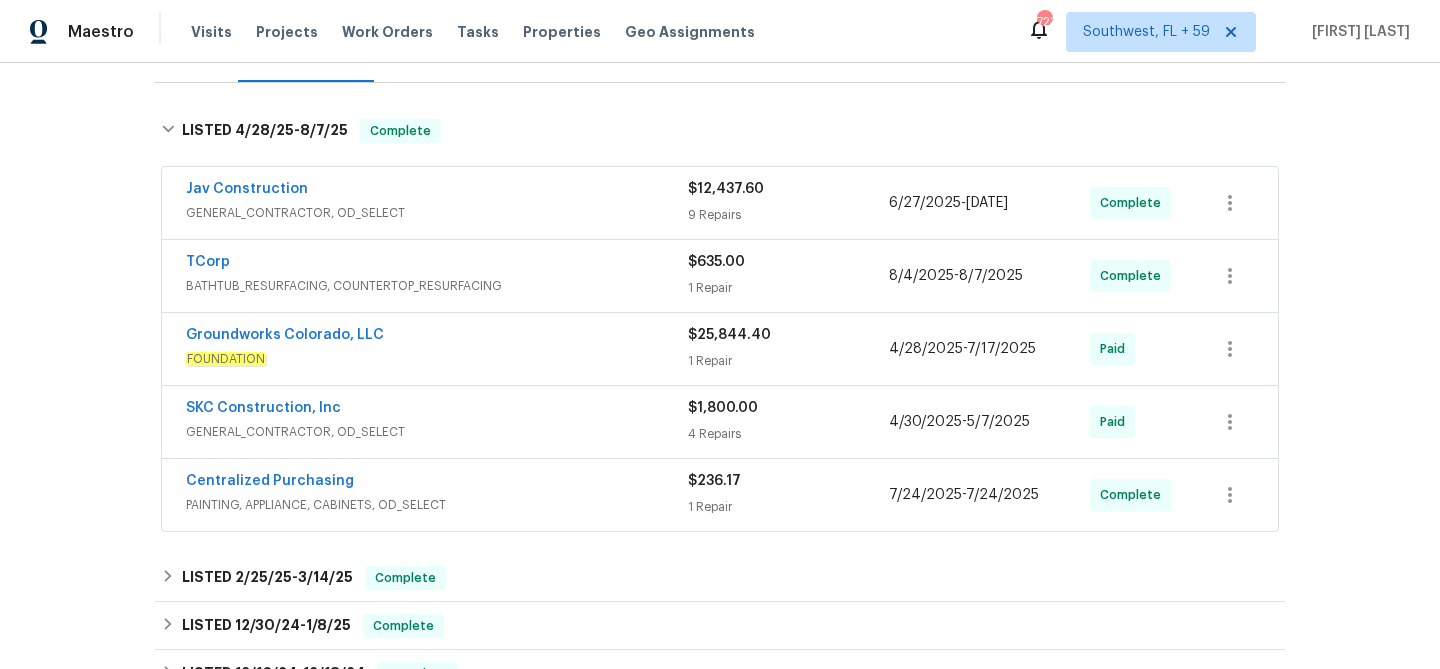 click on "Centralized Purchasing" at bounding box center [437, 483] 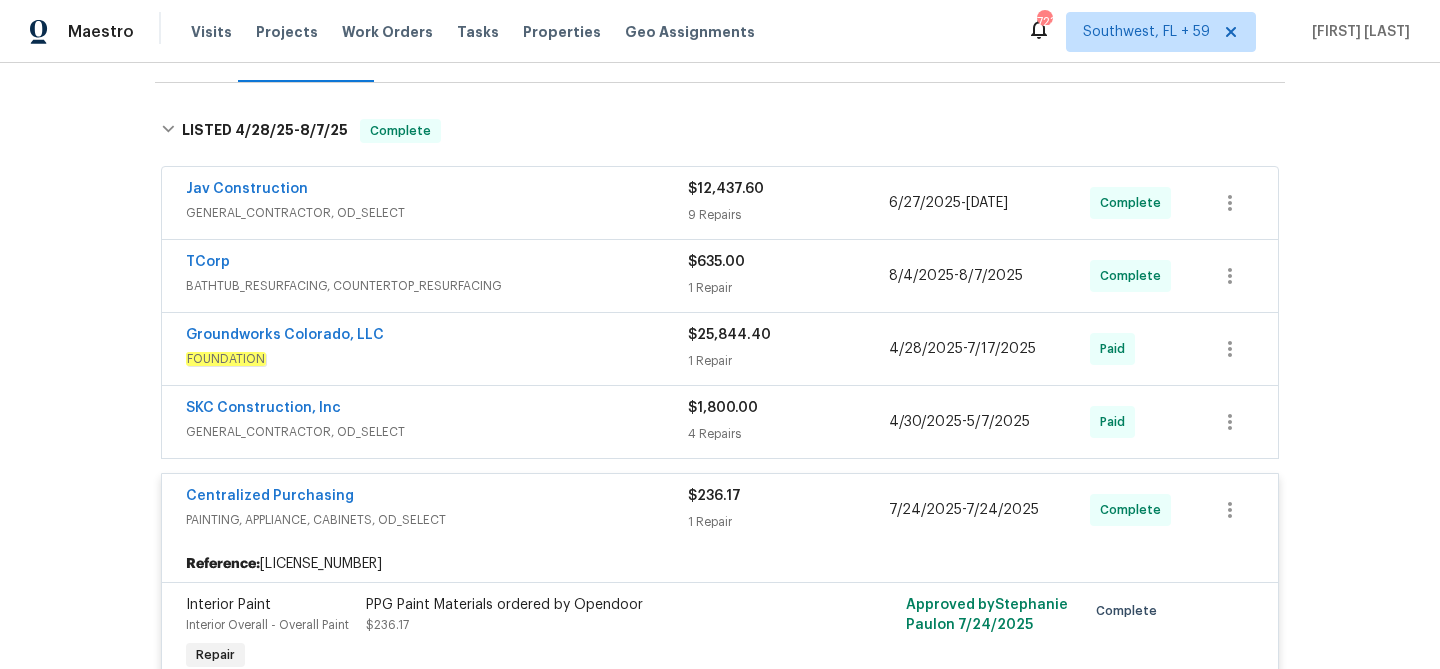 click on "GENERAL_CONTRACTOR, OD_SELECT" at bounding box center (437, 432) 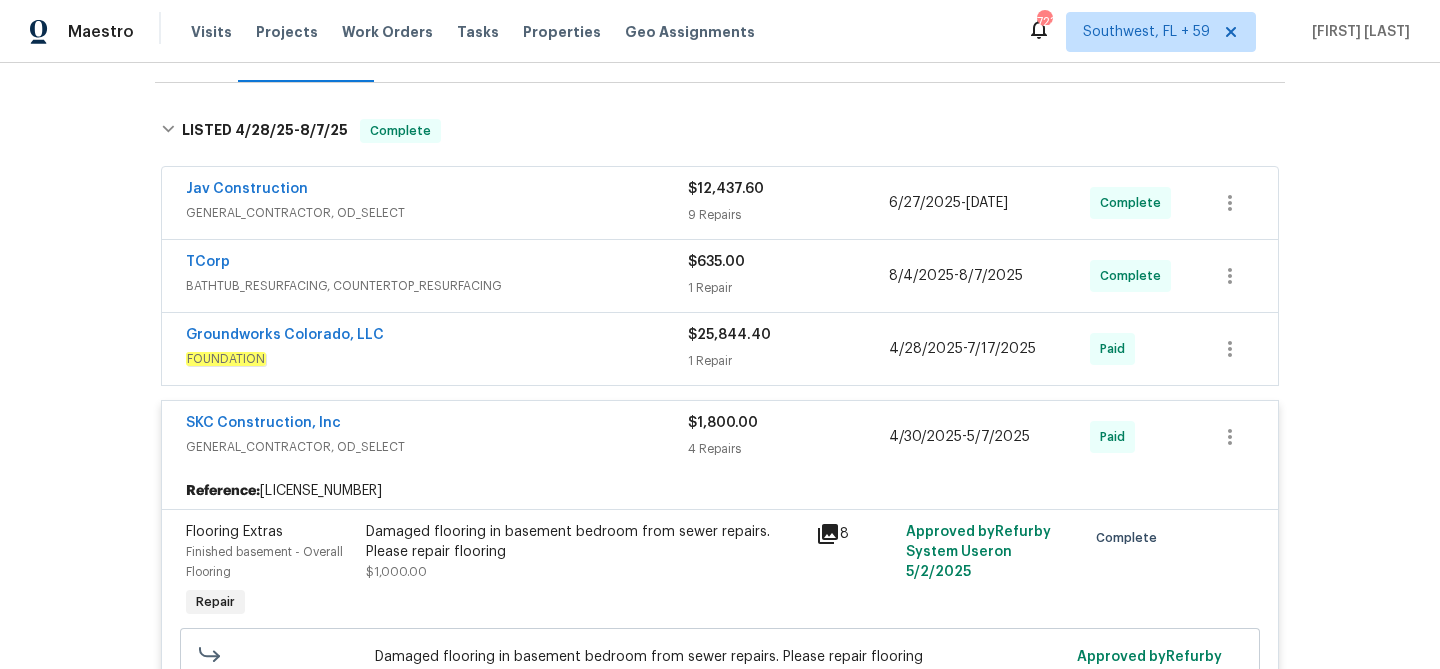 click on "FOUNDATION" at bounding box center [437, 359] 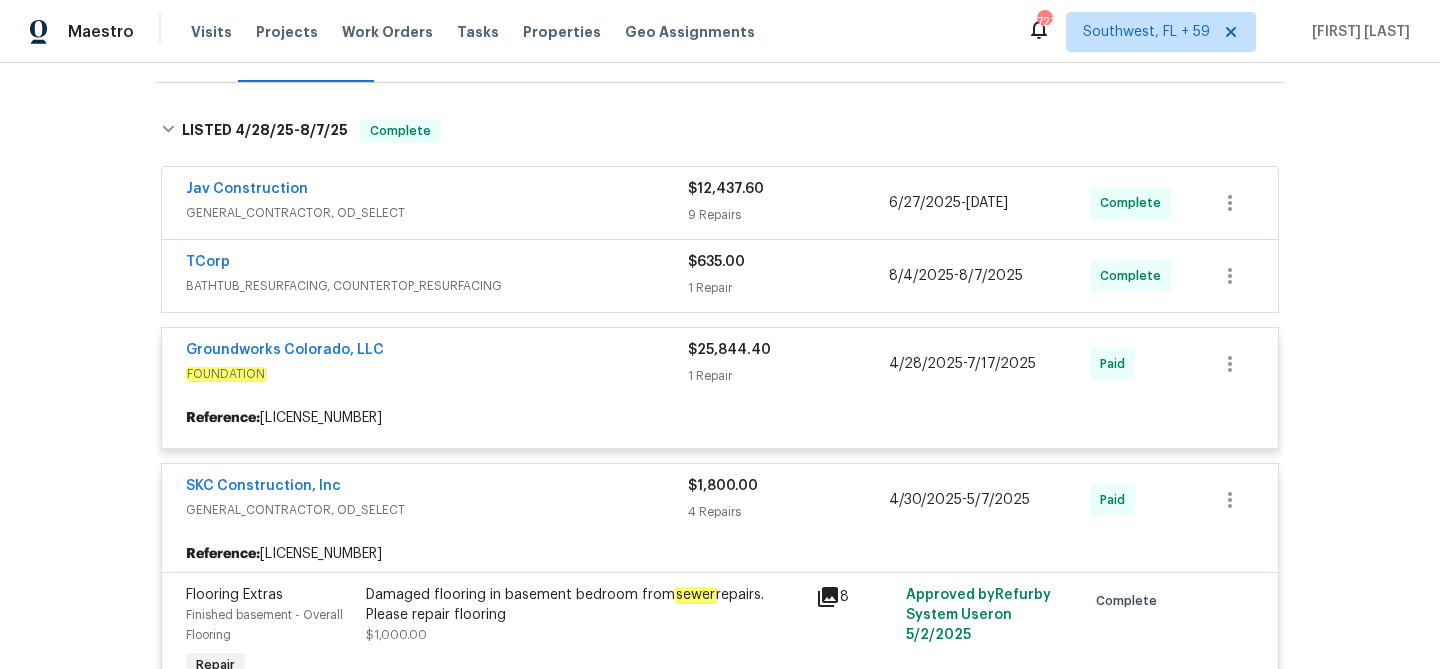 scroll, scrollTop: 253, scrollLeft: 0, axis: vertical 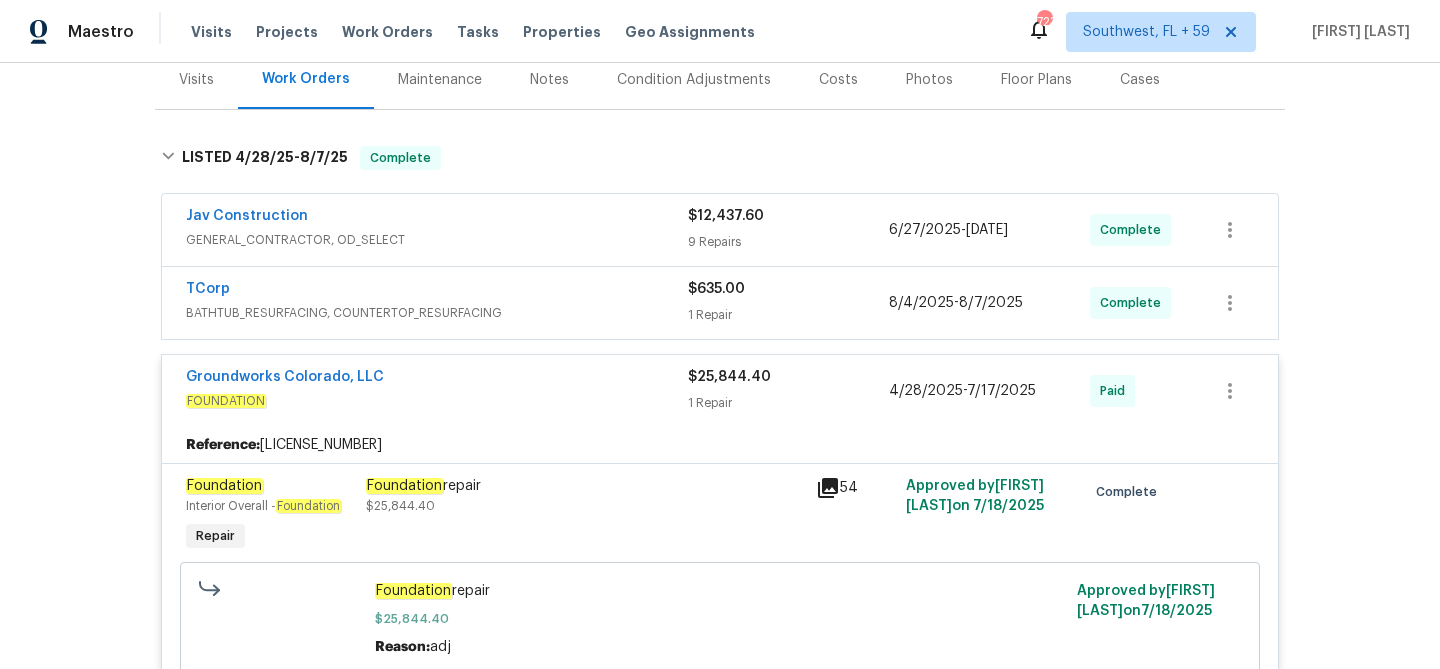 click on "TCorp" at bounding box center [437, 291] 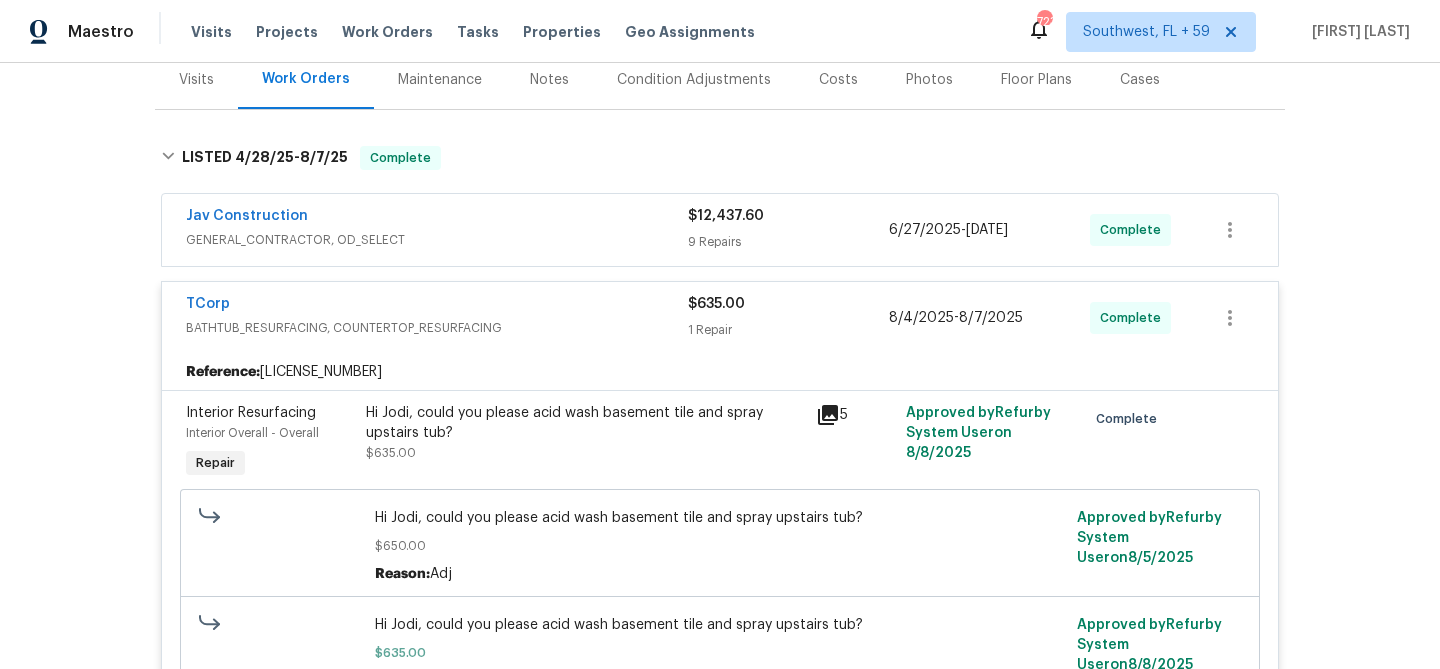 click on "Jav Construction" at bounding box center [437, 218] 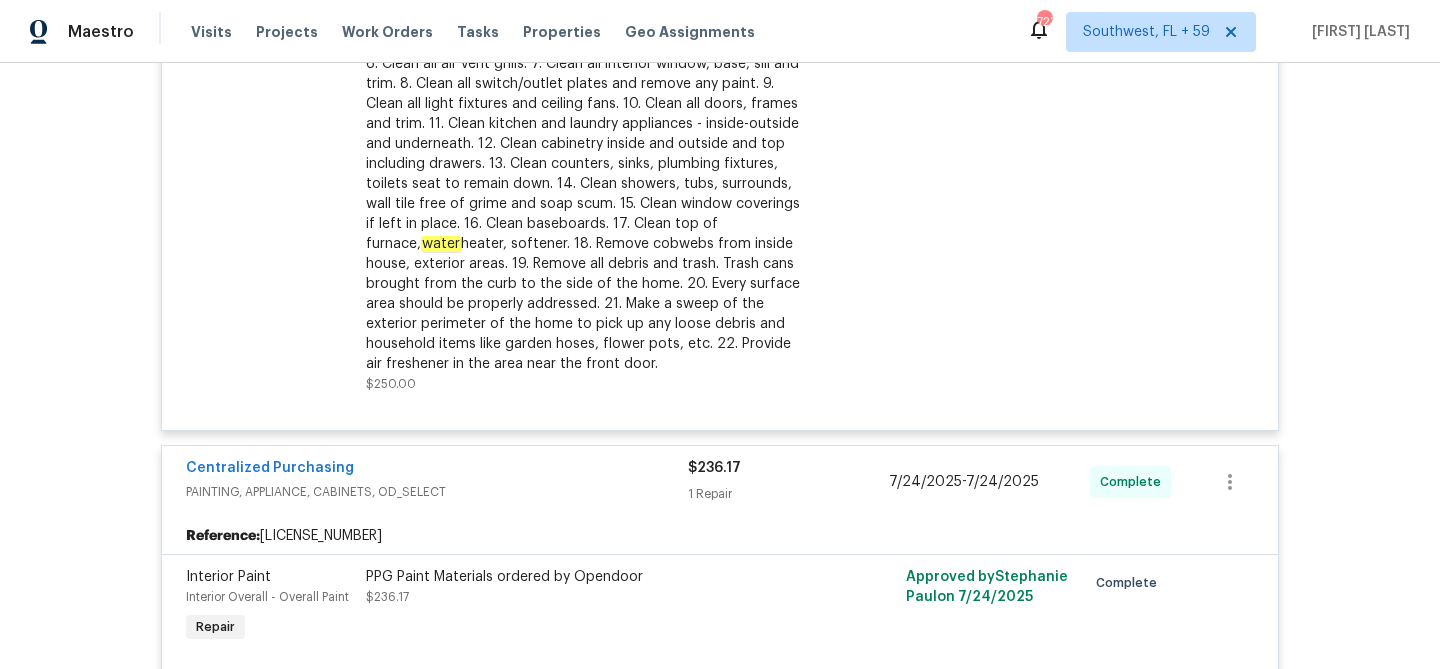 scroll, scrollTop: 4260, scrollLeft: 0, axis: vertical 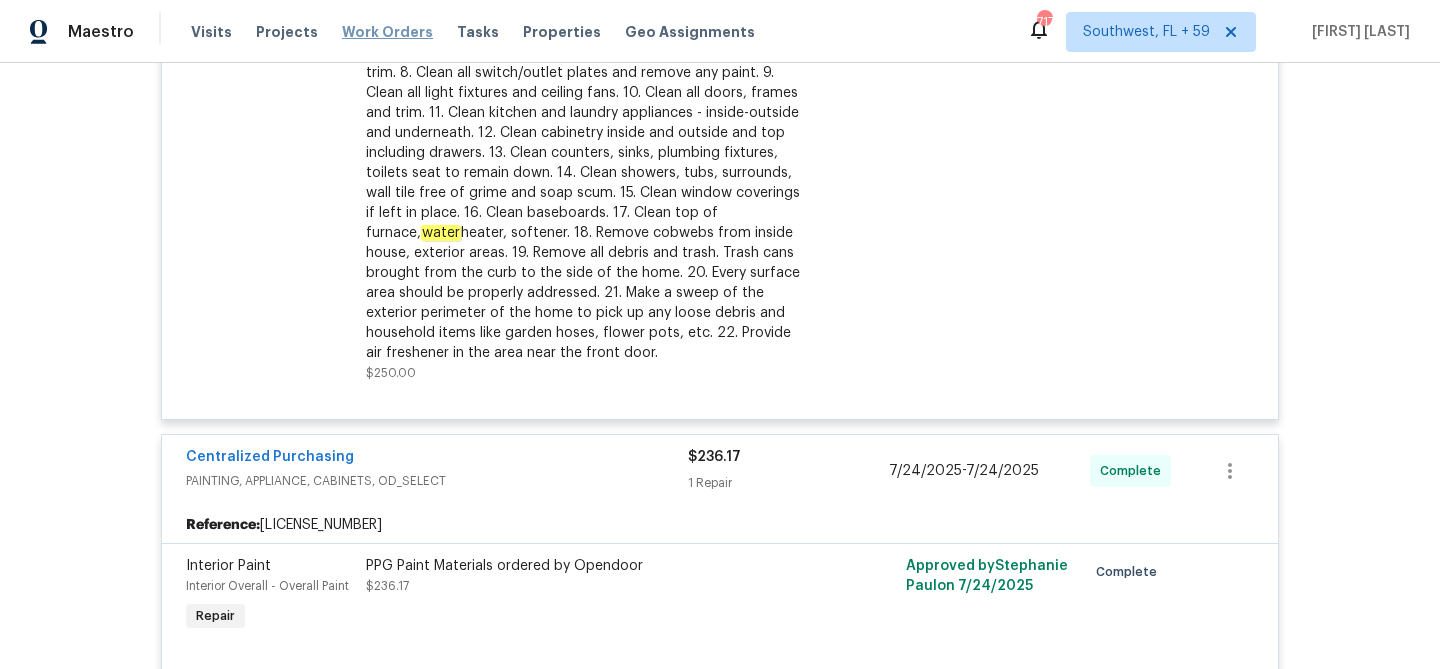 click on "Work Orders" at bounding box center [387, 32] 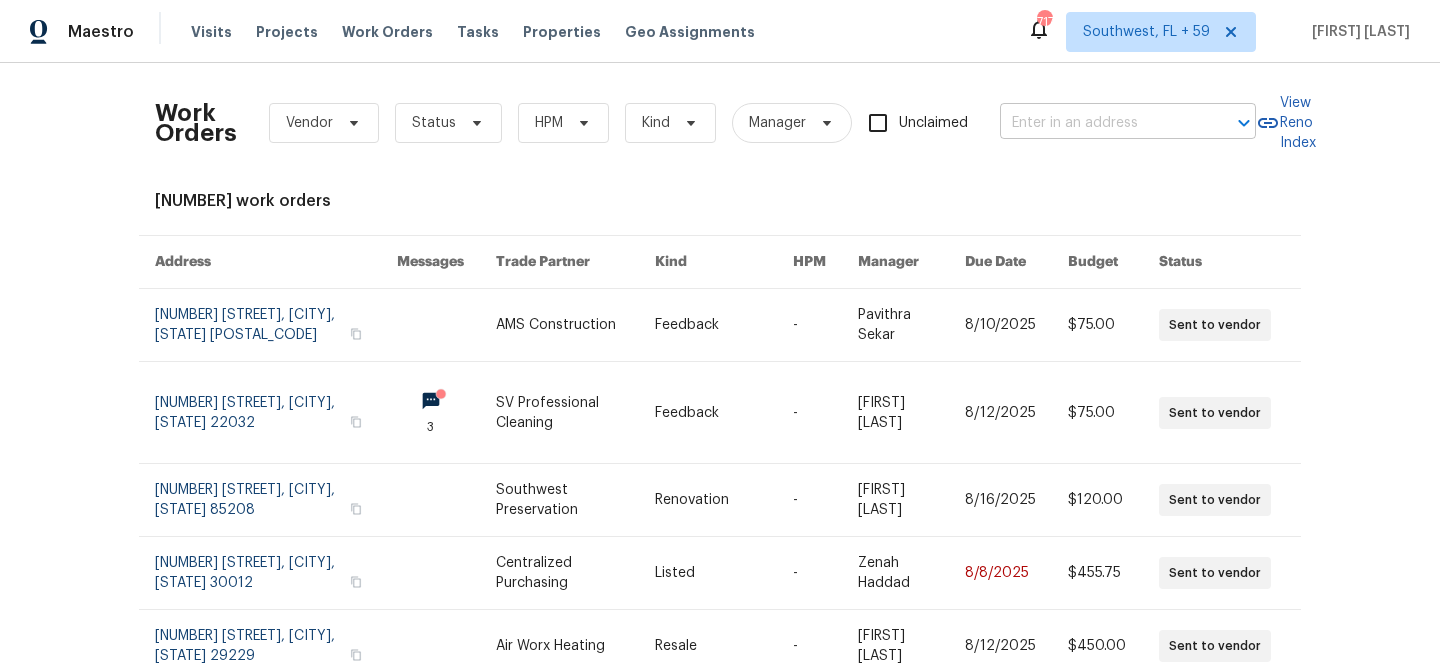 click at bounding box center (1100, 123) 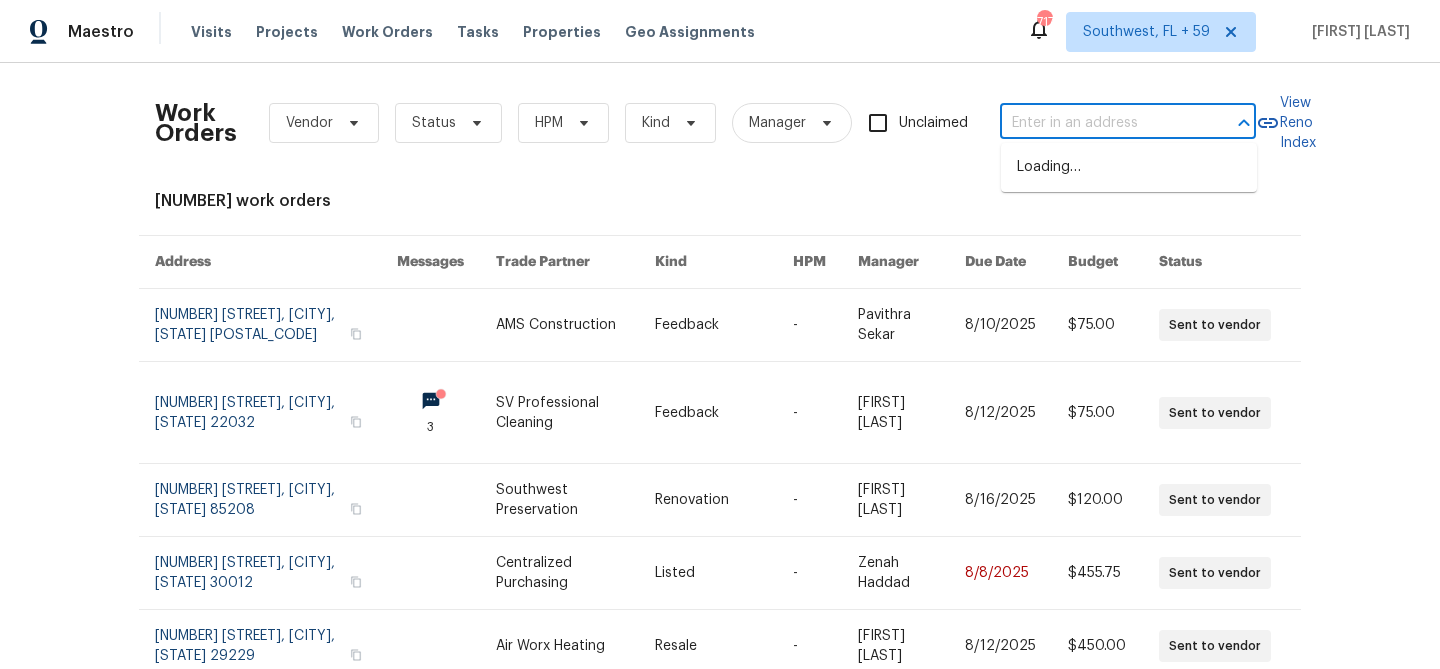 paste on "287 Buck Run Way, Saint Augustine, FL 32092" 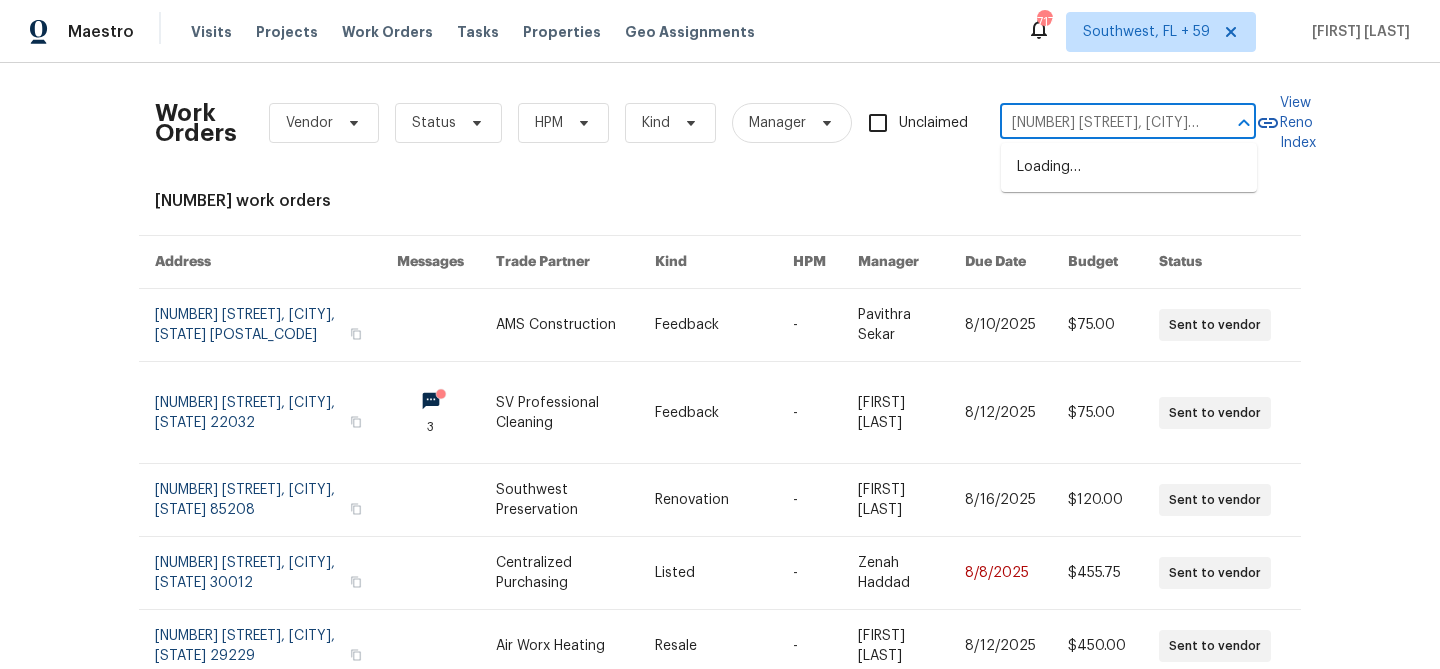 scroll, scrollTop: 0, scrollLeft: 109, axis: horizontal 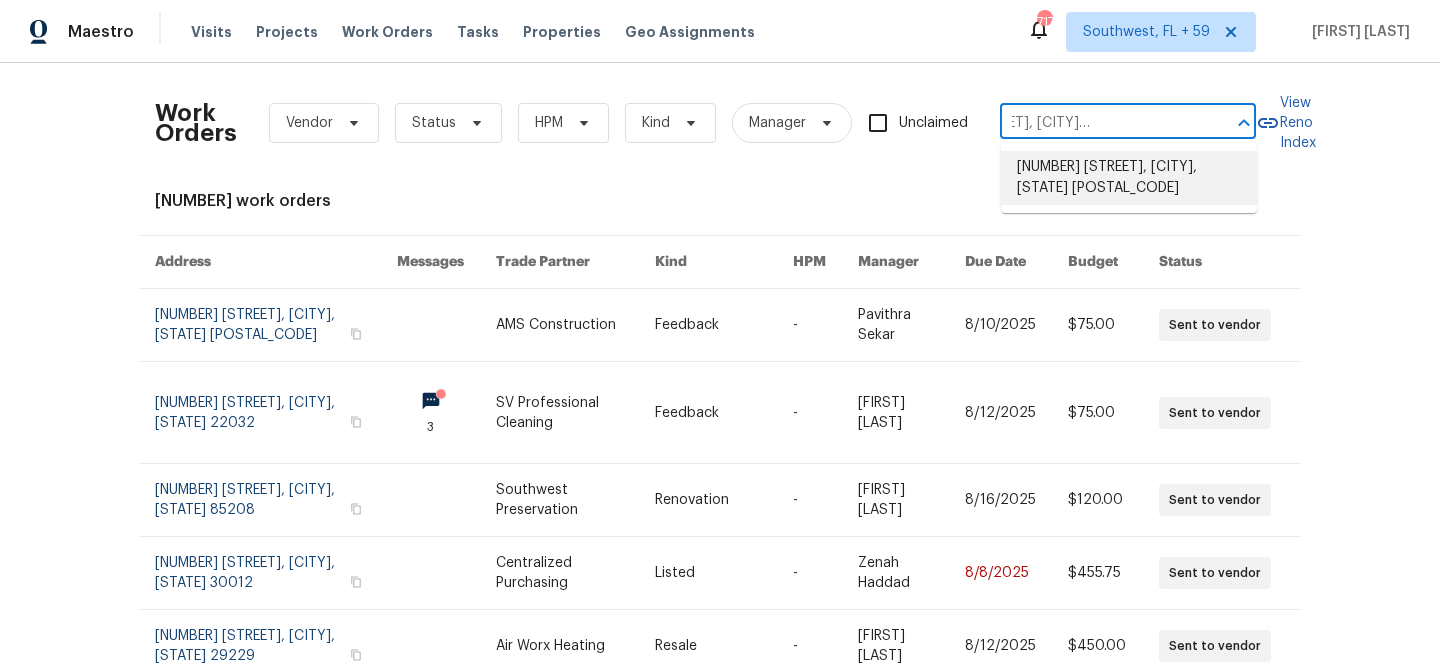 click on "287 Buck Run Way, Saint Augustine, FL 32092" at bounding box center (1129, 178) 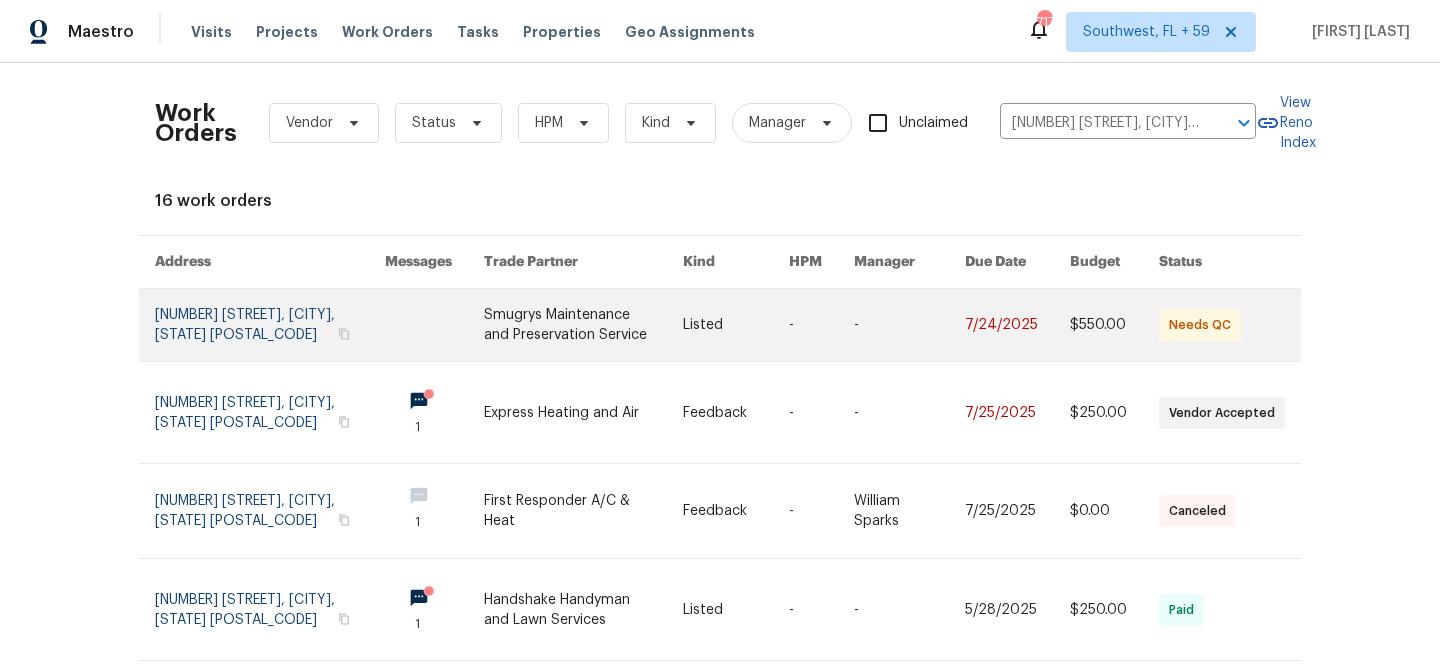 click at bounding box center [1017, 325] 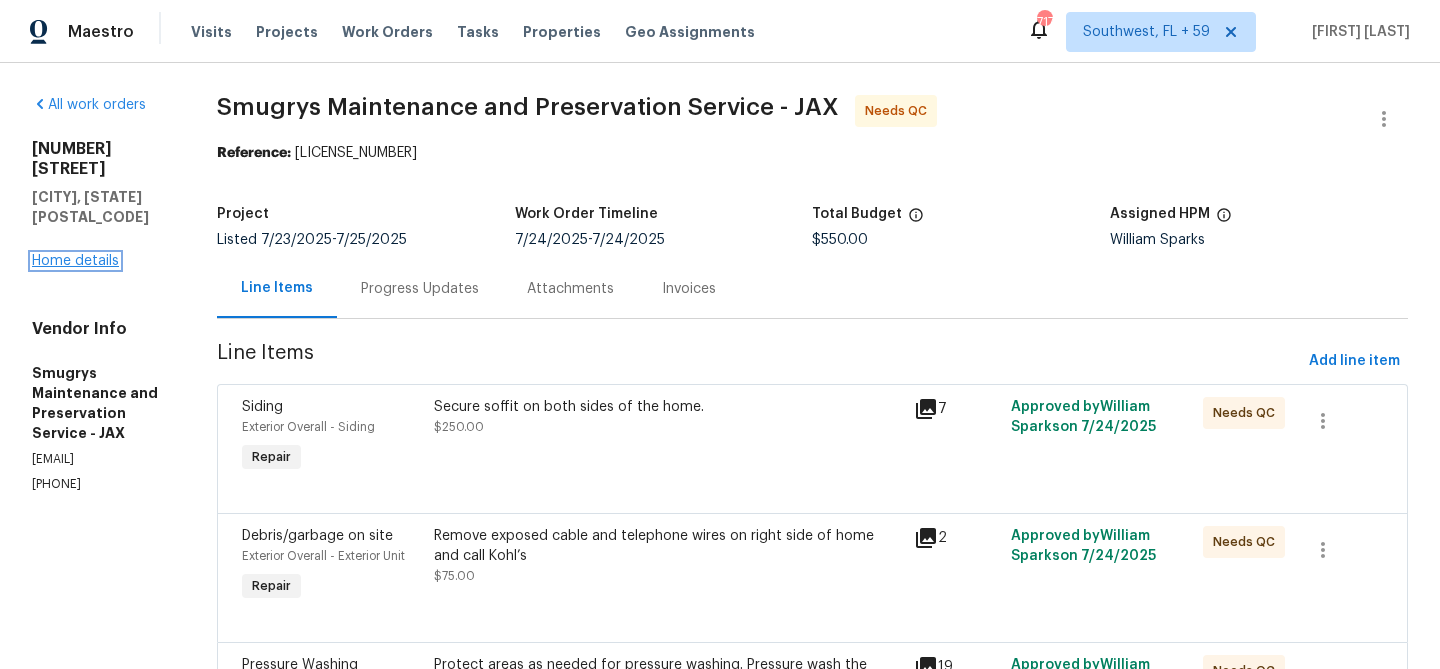 click on "Home details" at bounding box center [75, 261] 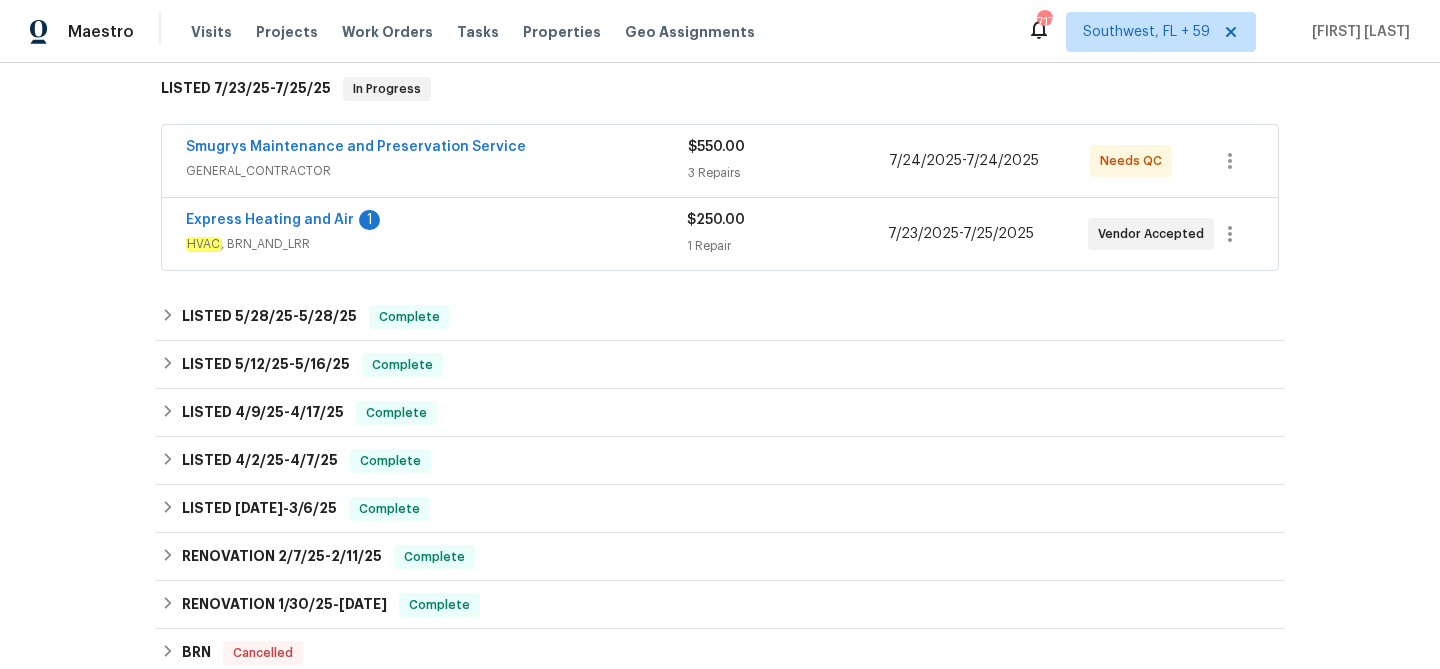 scroll, scrollTop: 351, scrollLeft: 0, axis: vertical 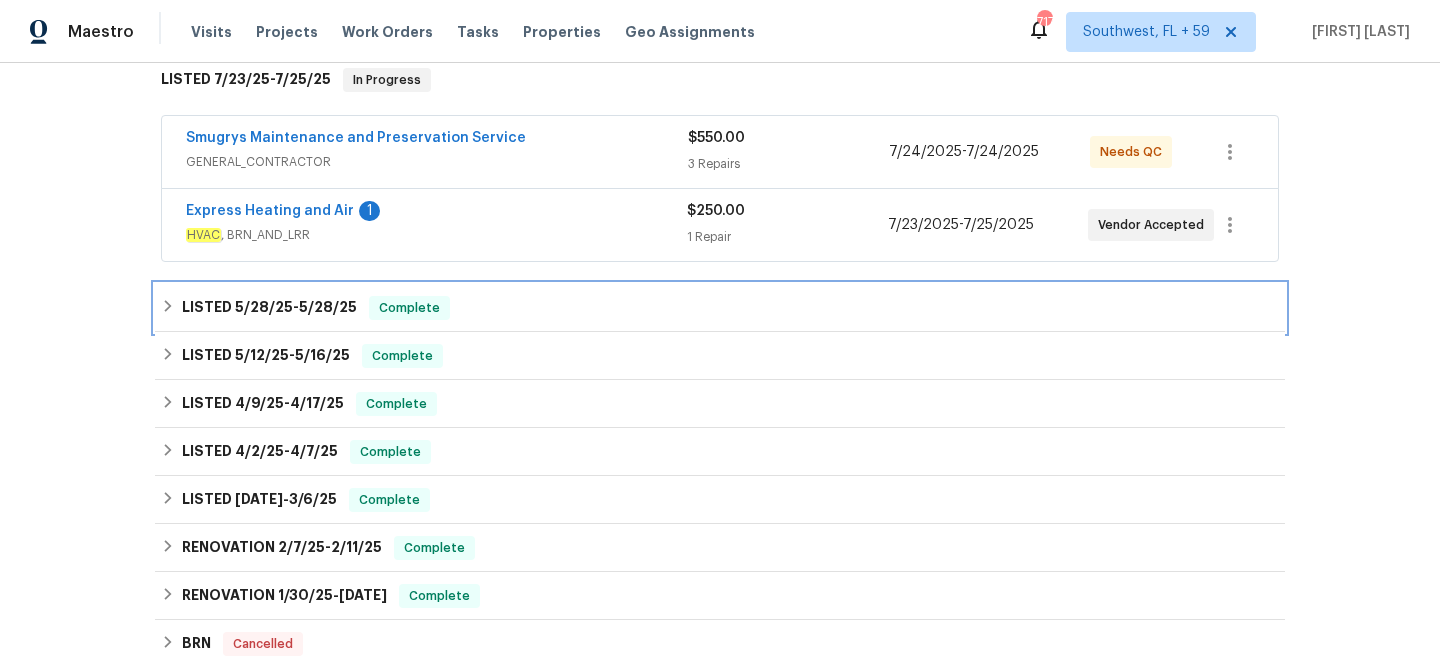 click on "LISTED   5/28/25  -  5/28/25 Complete" at bounding box center (720, 308) 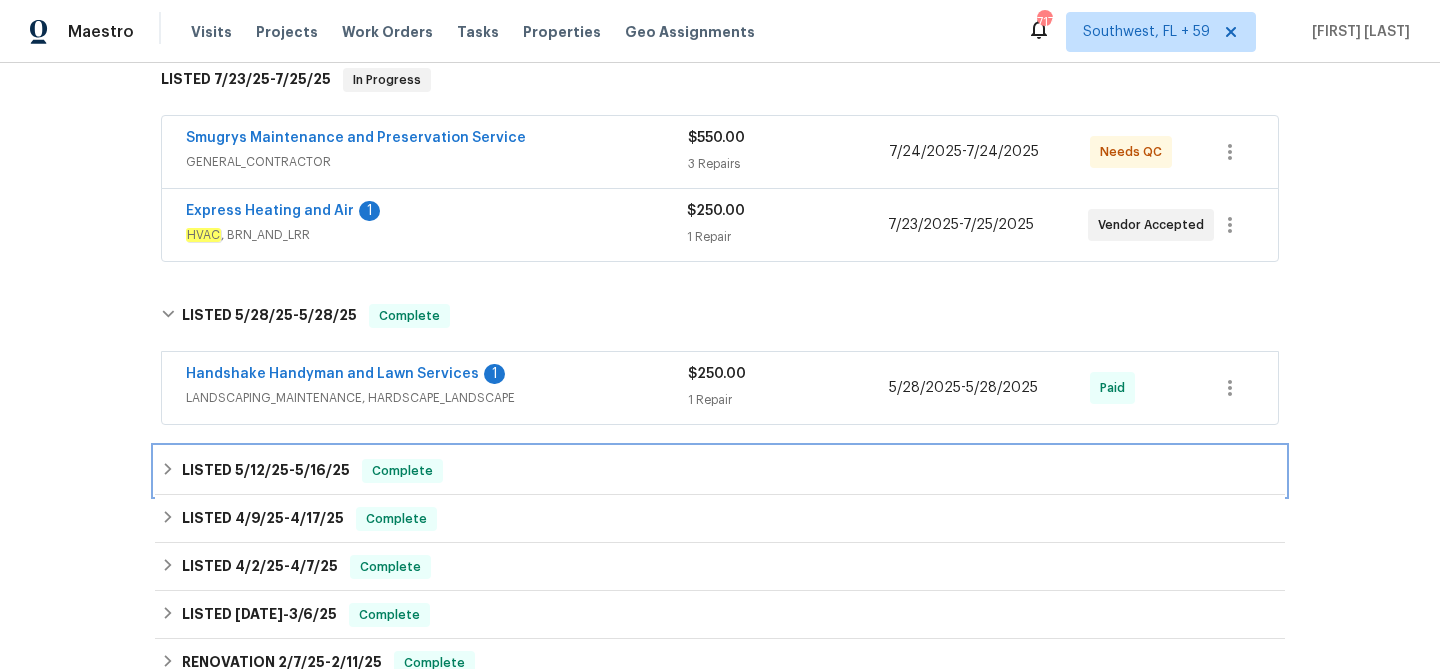 click on "LISTED   5/12/25  -  5/16/25 Complete" at bounding box center [720, 471] 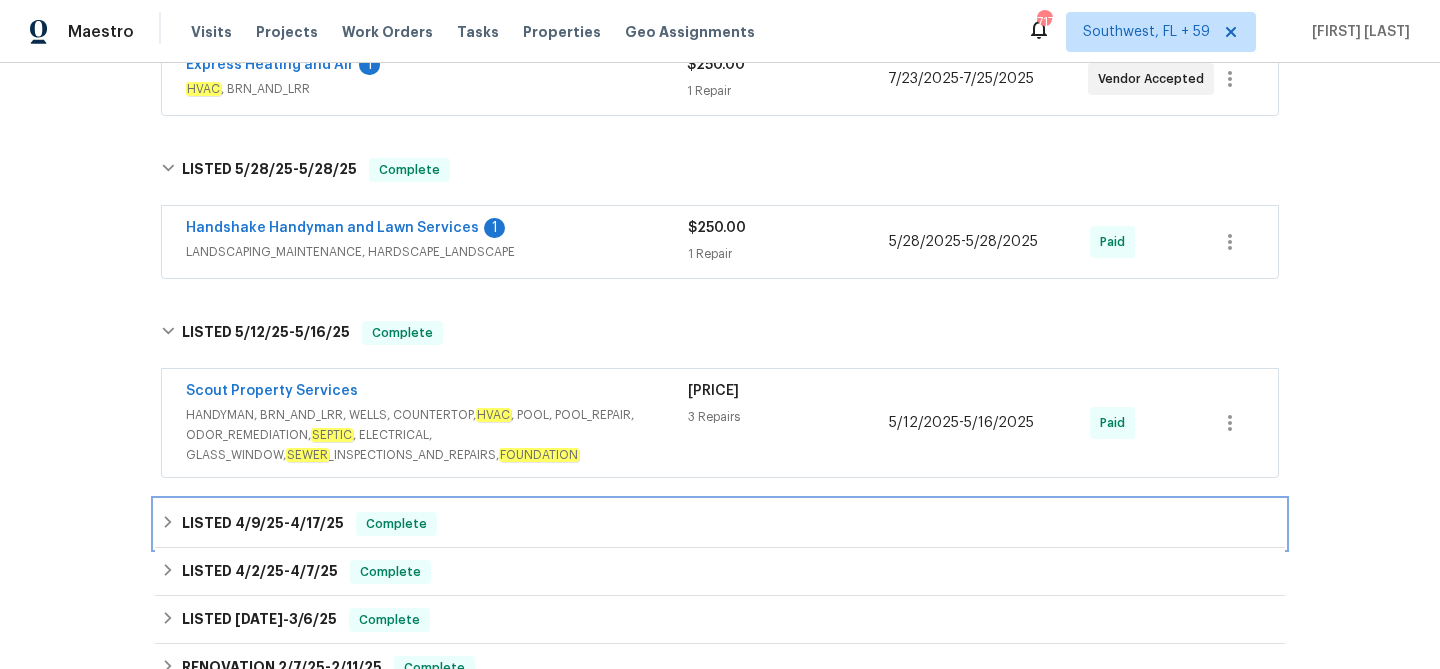click on "LISTED   4/9/25  -  4/17/25 Complete" at bounding box center (720, 524) 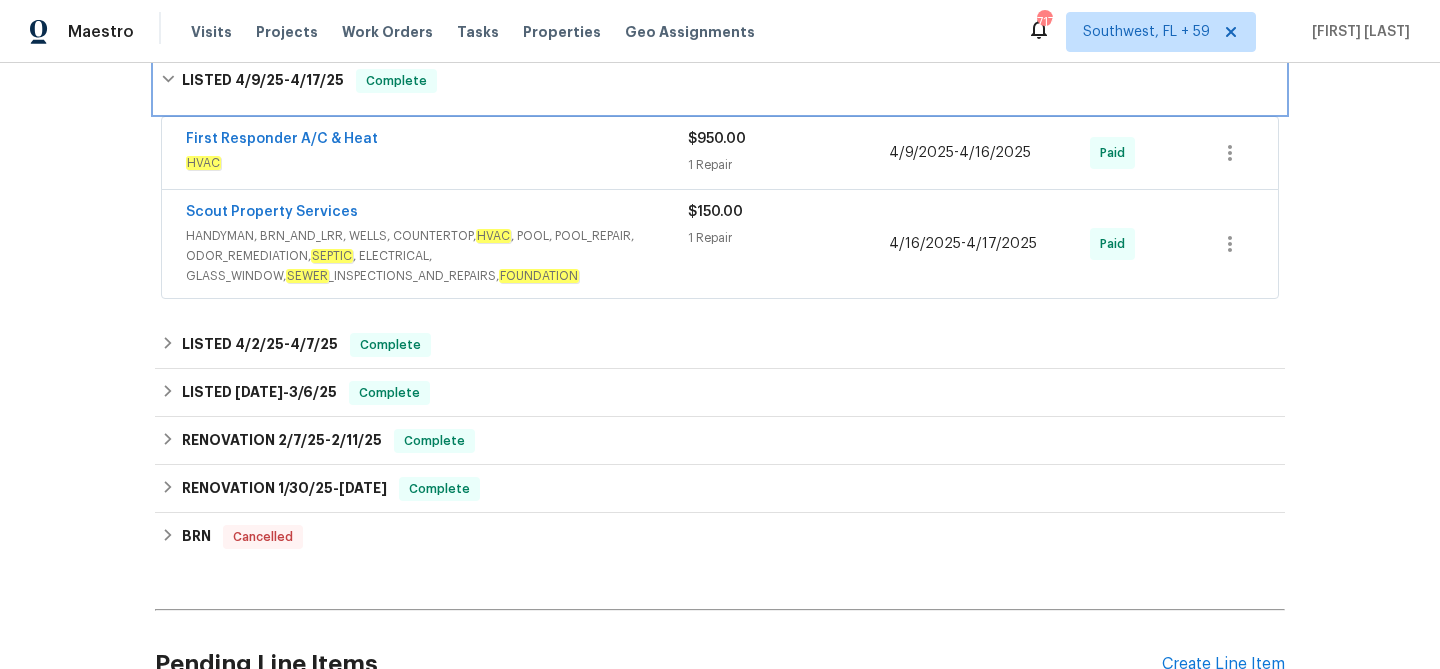 scroll, scrollTop: 979, scrollLeft: 0, axis: vertical 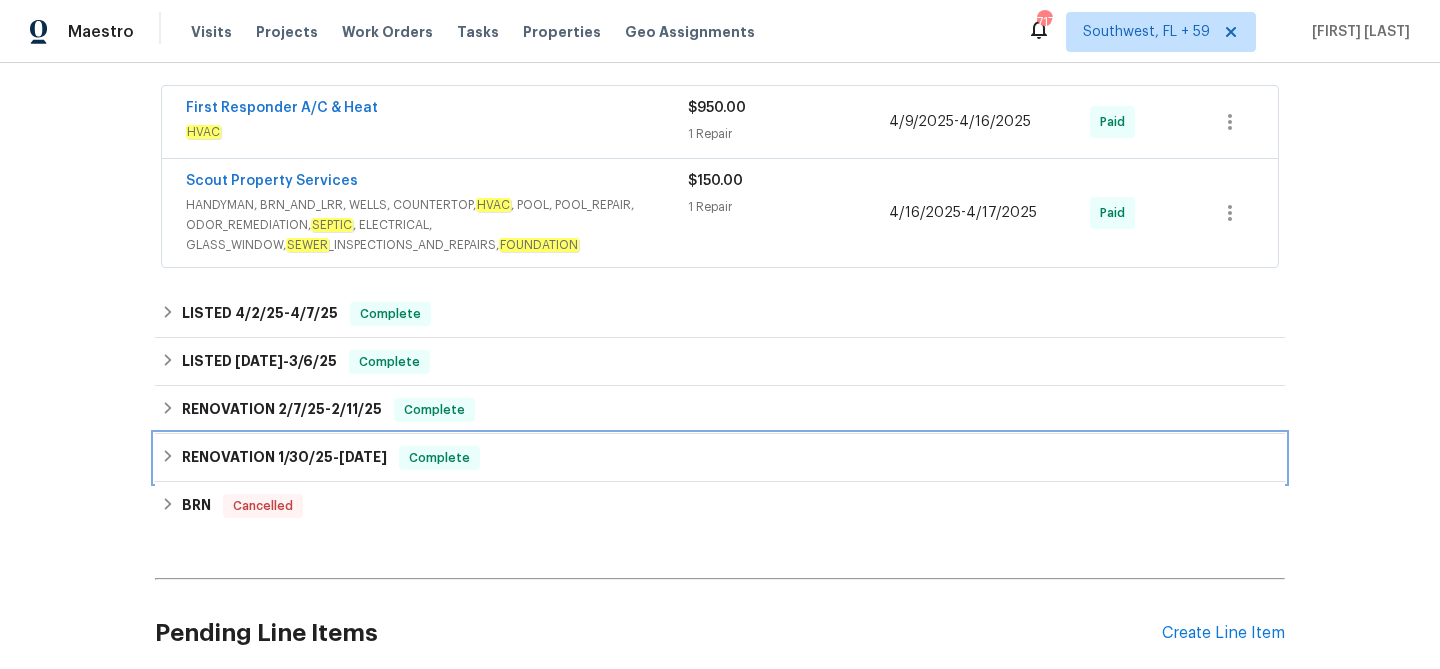 click on "RENOVATION   1/30/25  -  2/5/25 Complete" at bounding box center (720, 458) 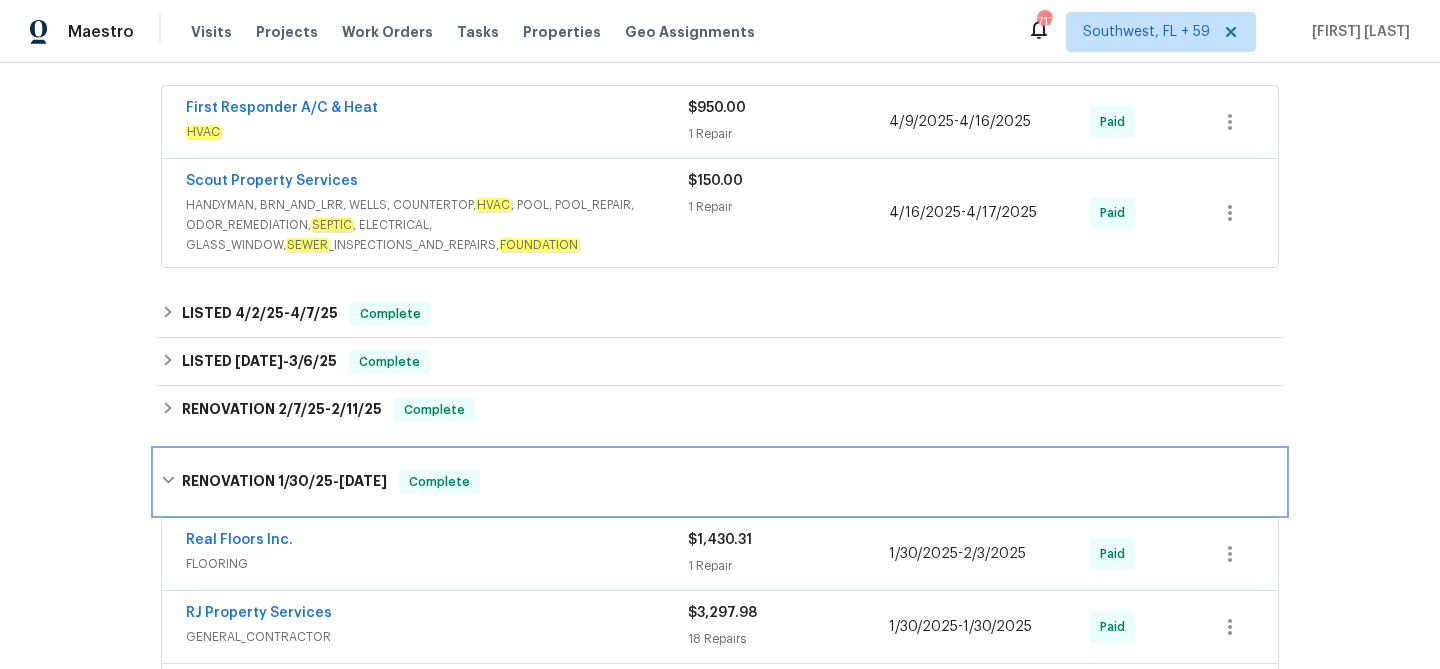 scroll, scrollTop: 1264, scrollLeft: 0, axis: vertical 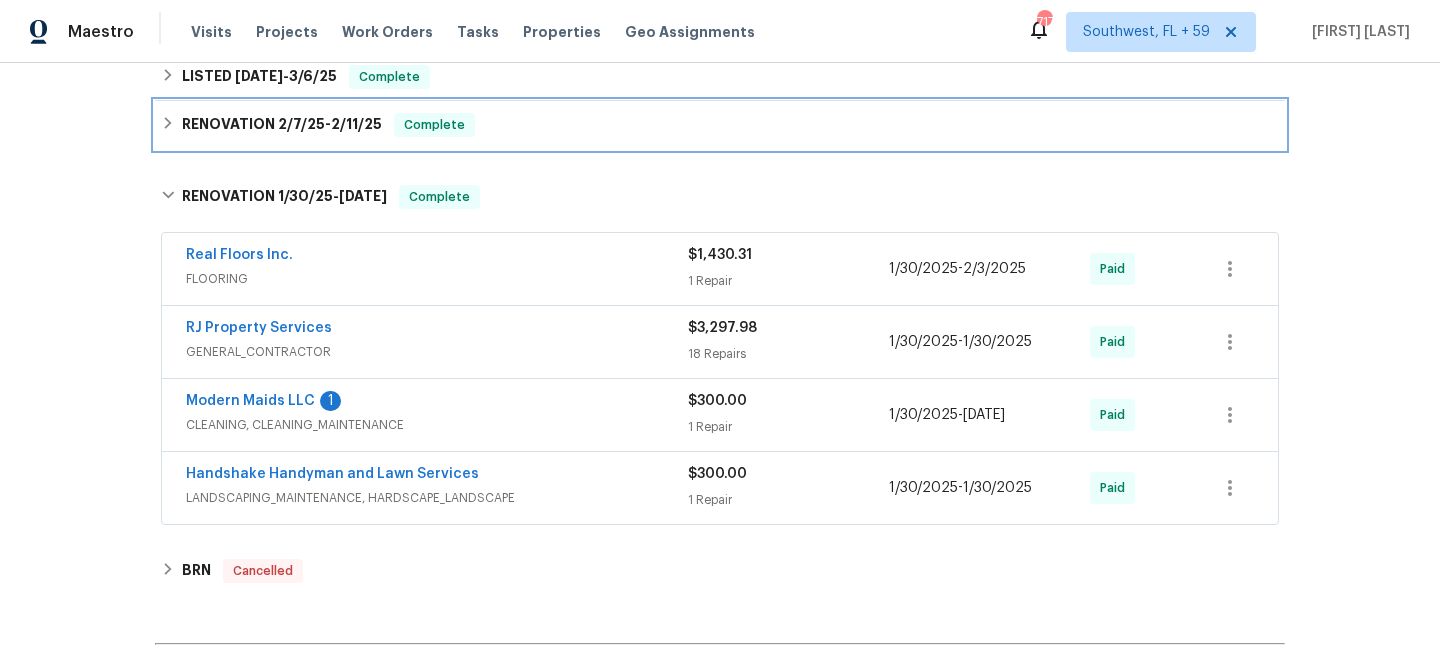 click on "RENOVATION   2/7/25  -  2/11/25 Complete" at bounding box center [720, 125] 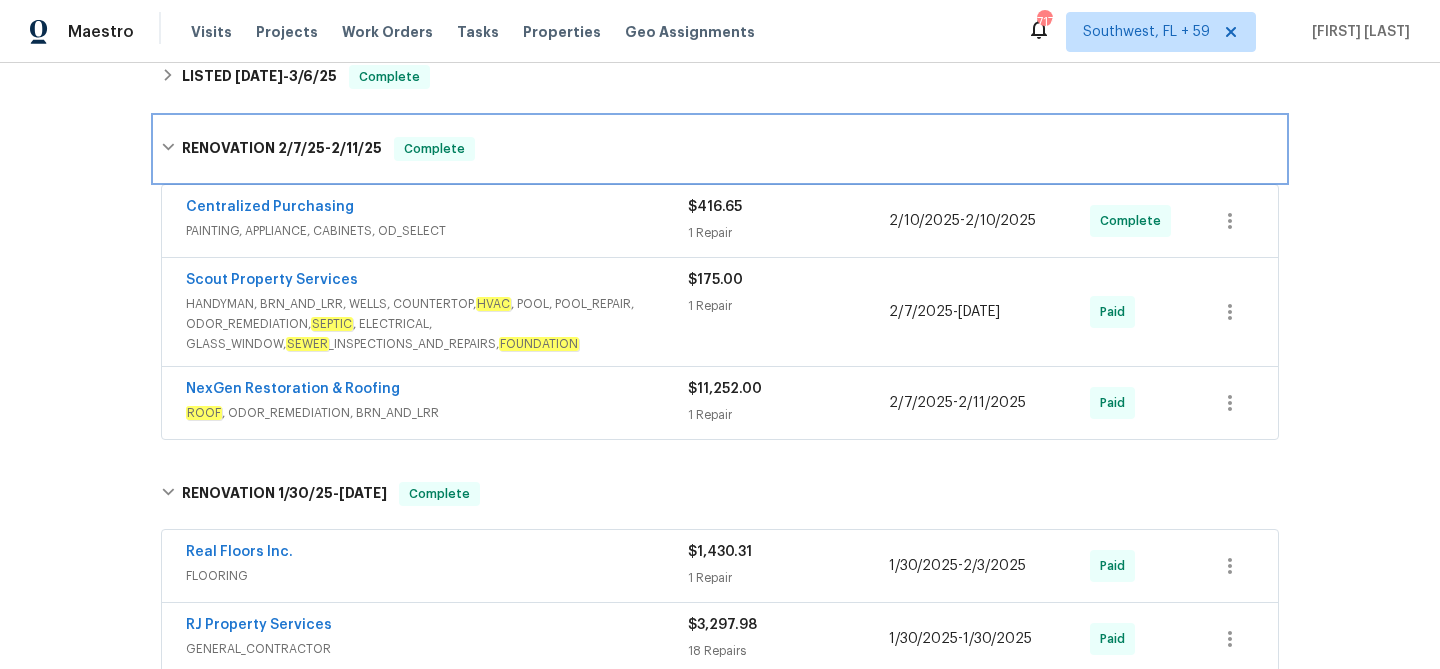 scroll, scrollTop: 1254, scrollLeft: 0, axis: vertical 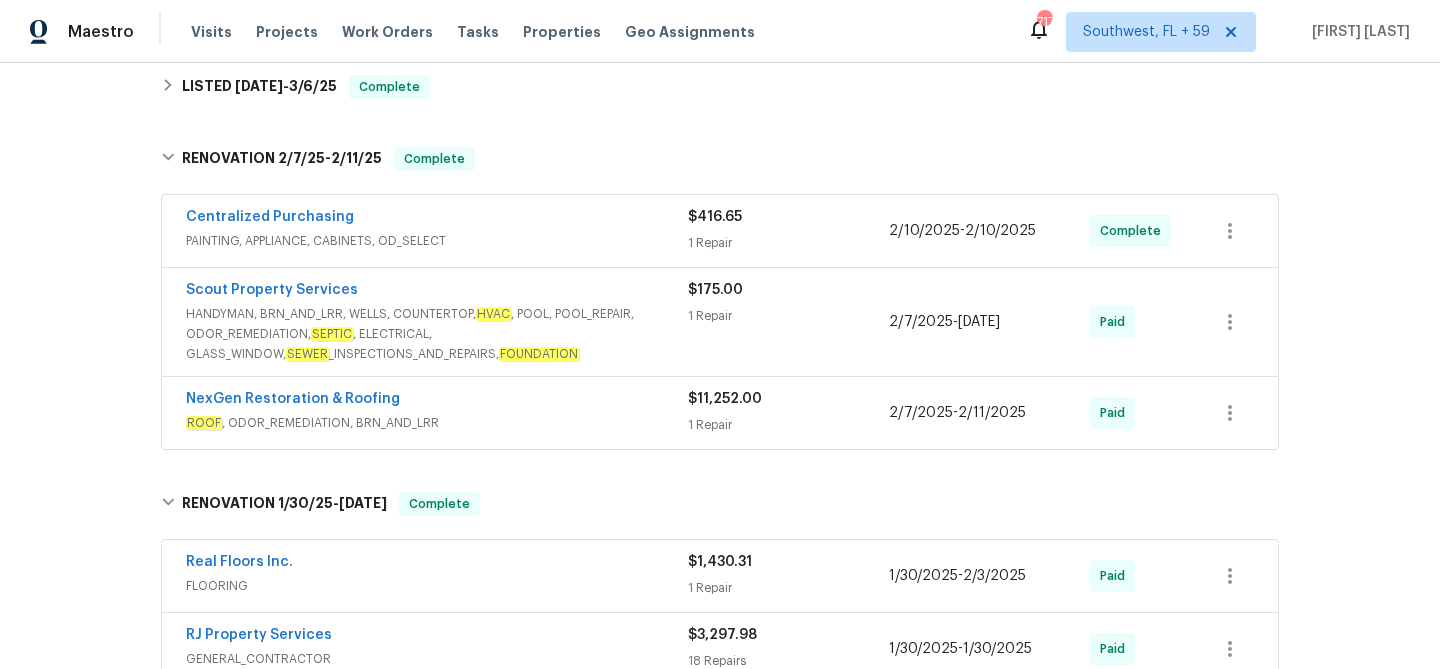 click on "NexGen Restoration & Roofing" at bounding box center (437, 401) 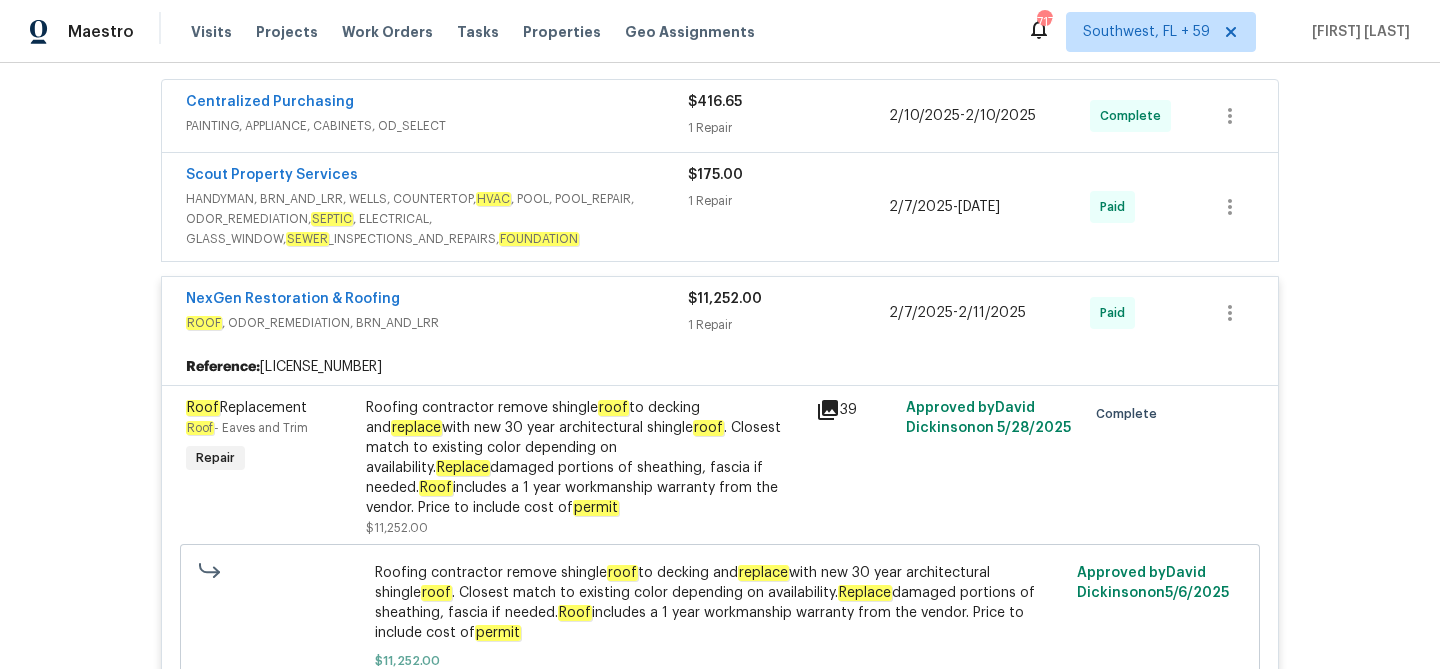 scroll, scrollTop: 1371, scrollLeft: 0, axis: vertical 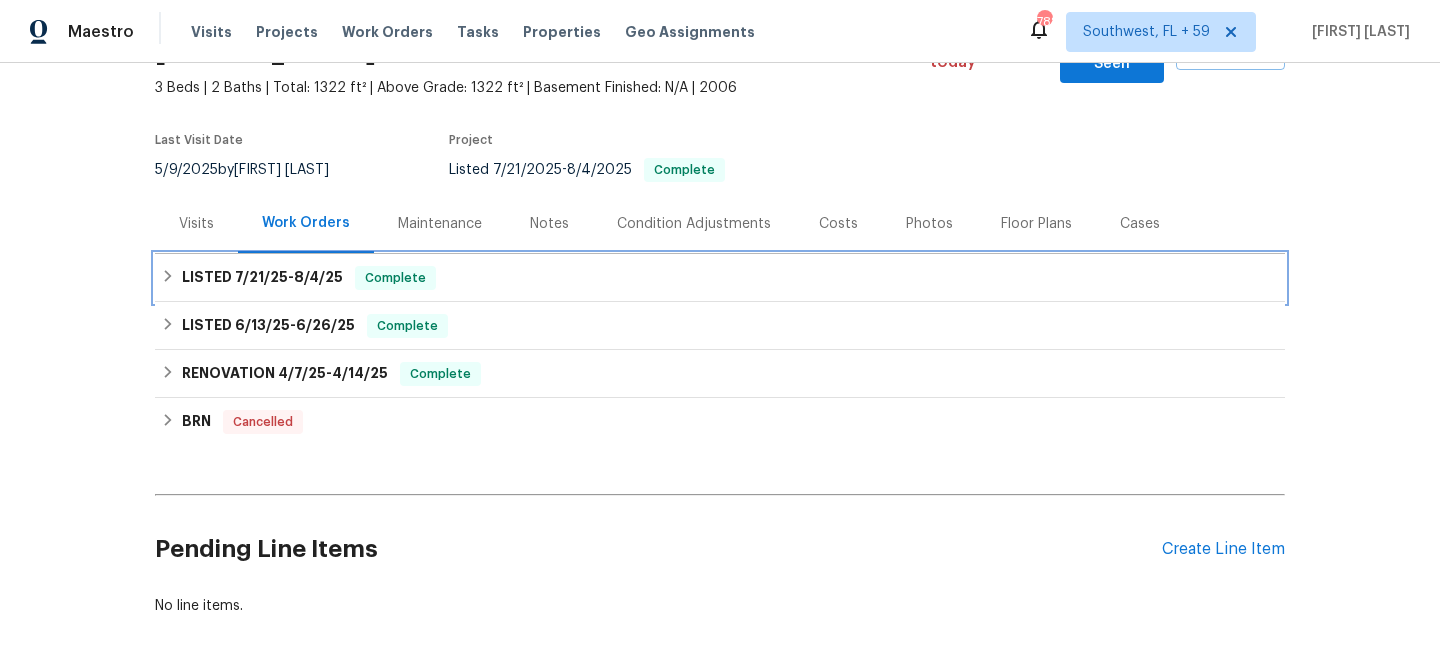 click on "Complete" at bounding box center (395, 278) 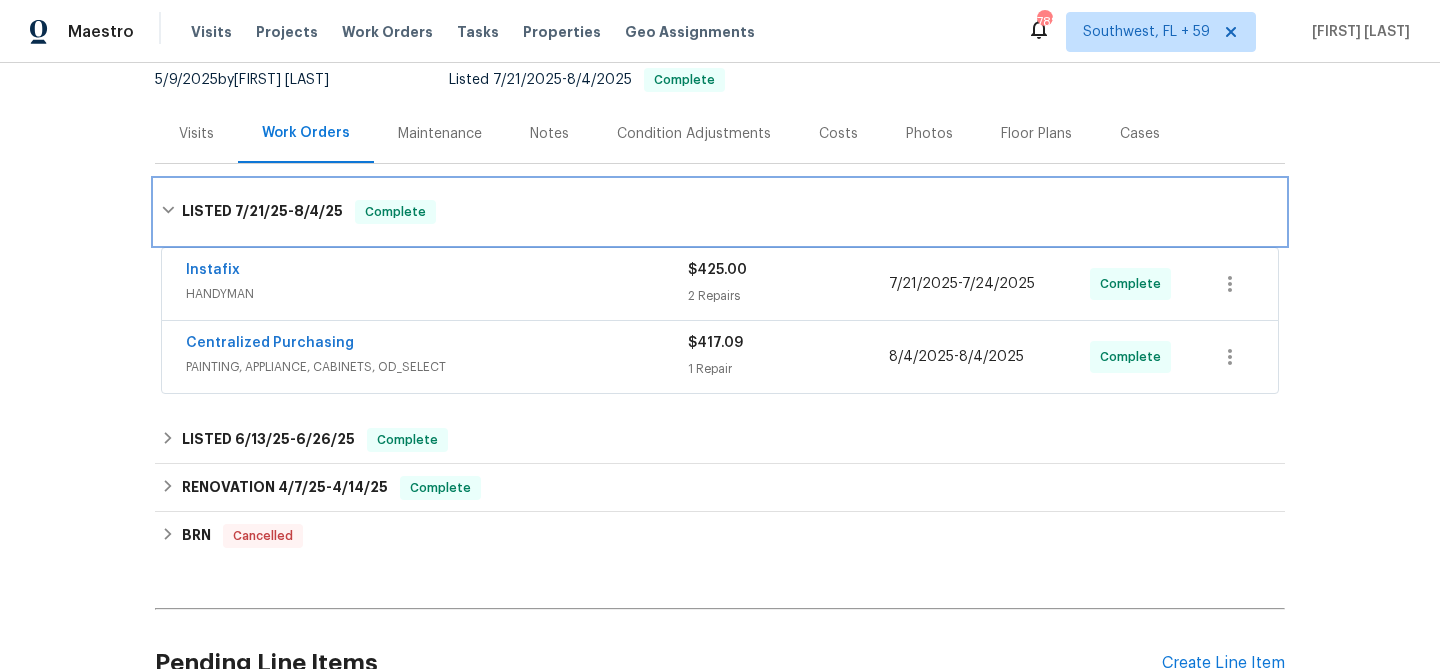 scroll, scrollTop: 222, scrollLeft: 0, axis: vertical 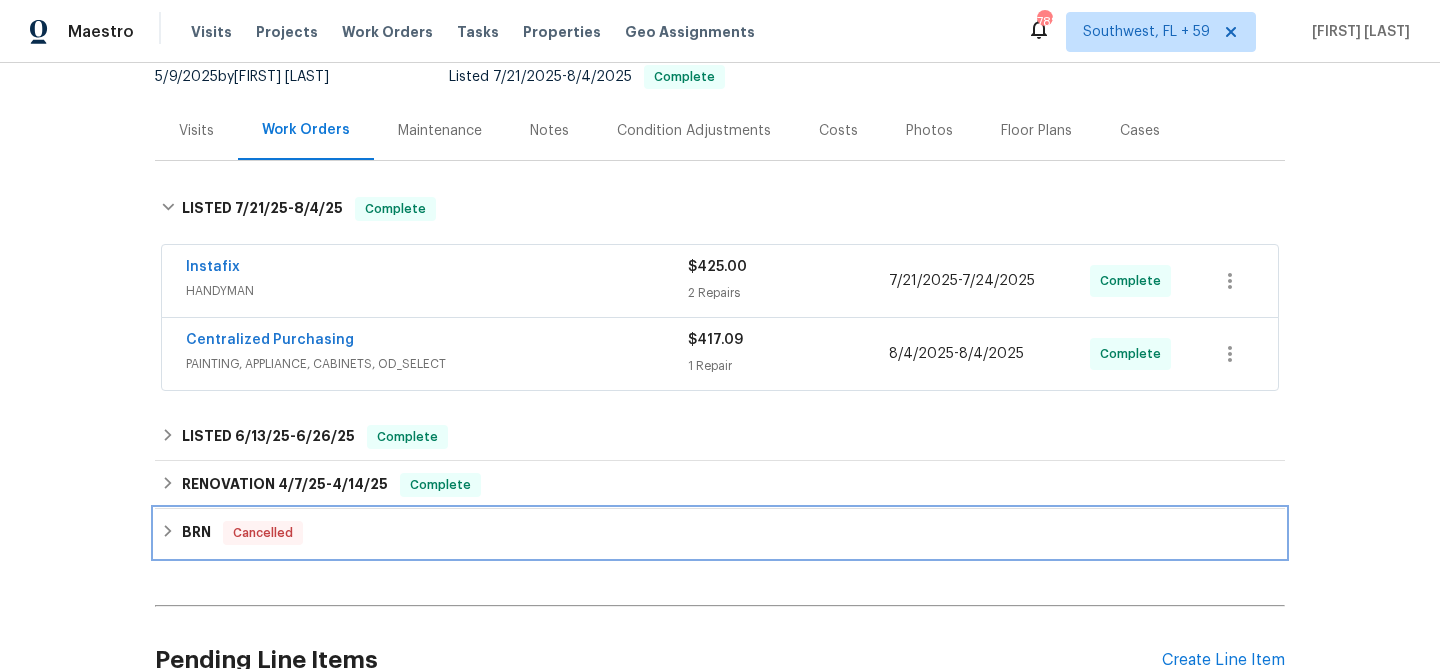click on "BRN   Cancelled" at bounding box center [720, 533] 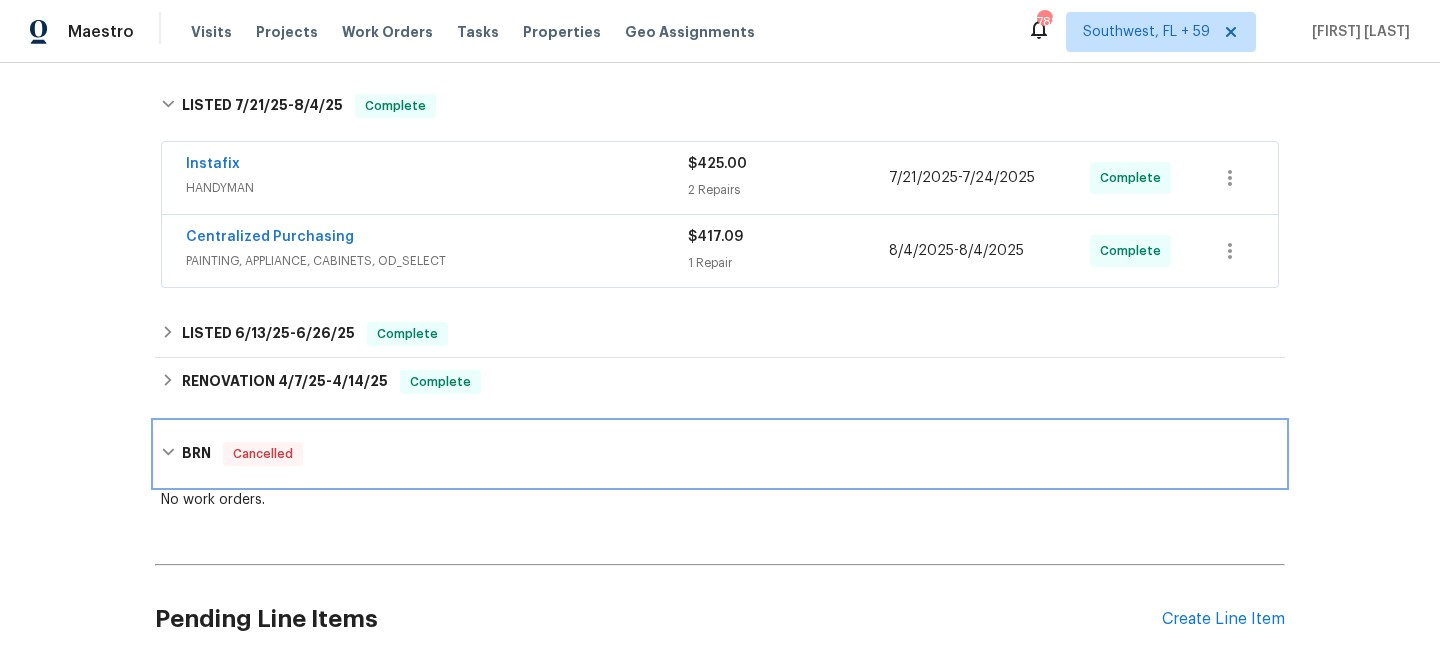scroll, scrollTop: 278, scrollLeft: 0, axis: vertical 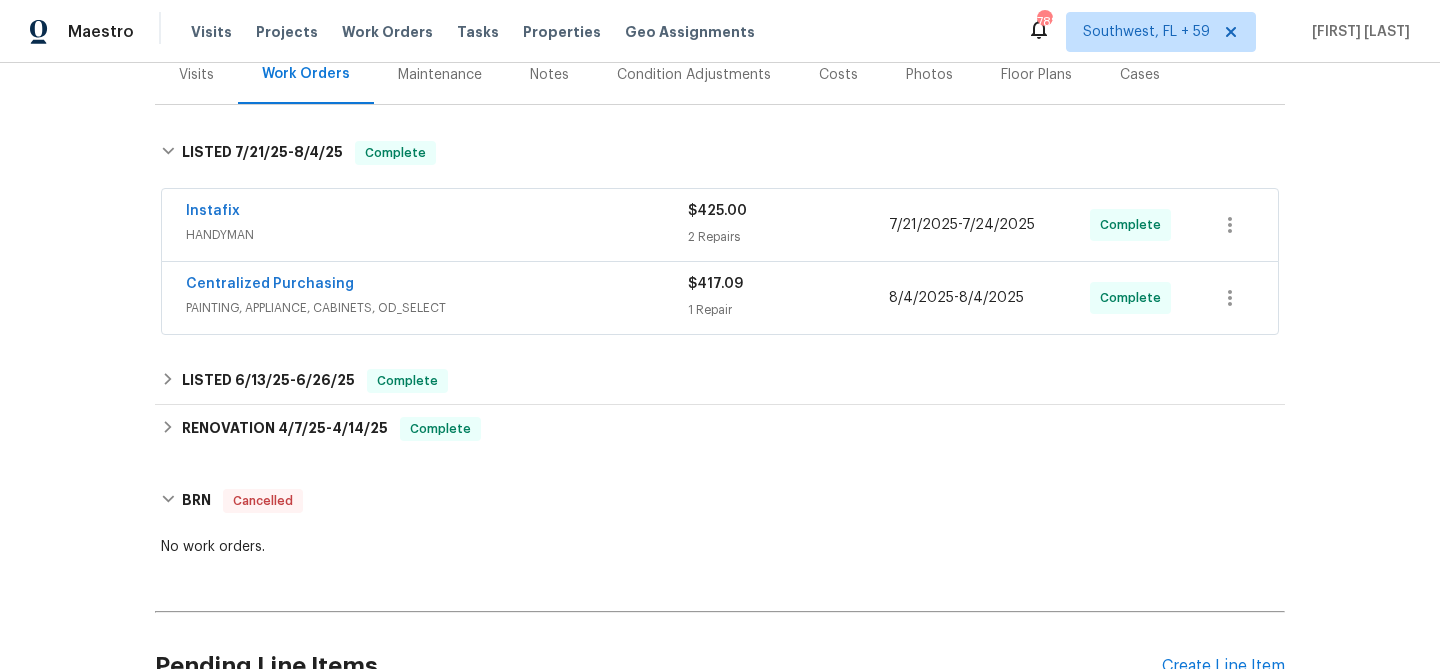 click on "PAINTING, APPLIANCE, CABINETS, OD_SELECT" at bounding box center (437, 308) 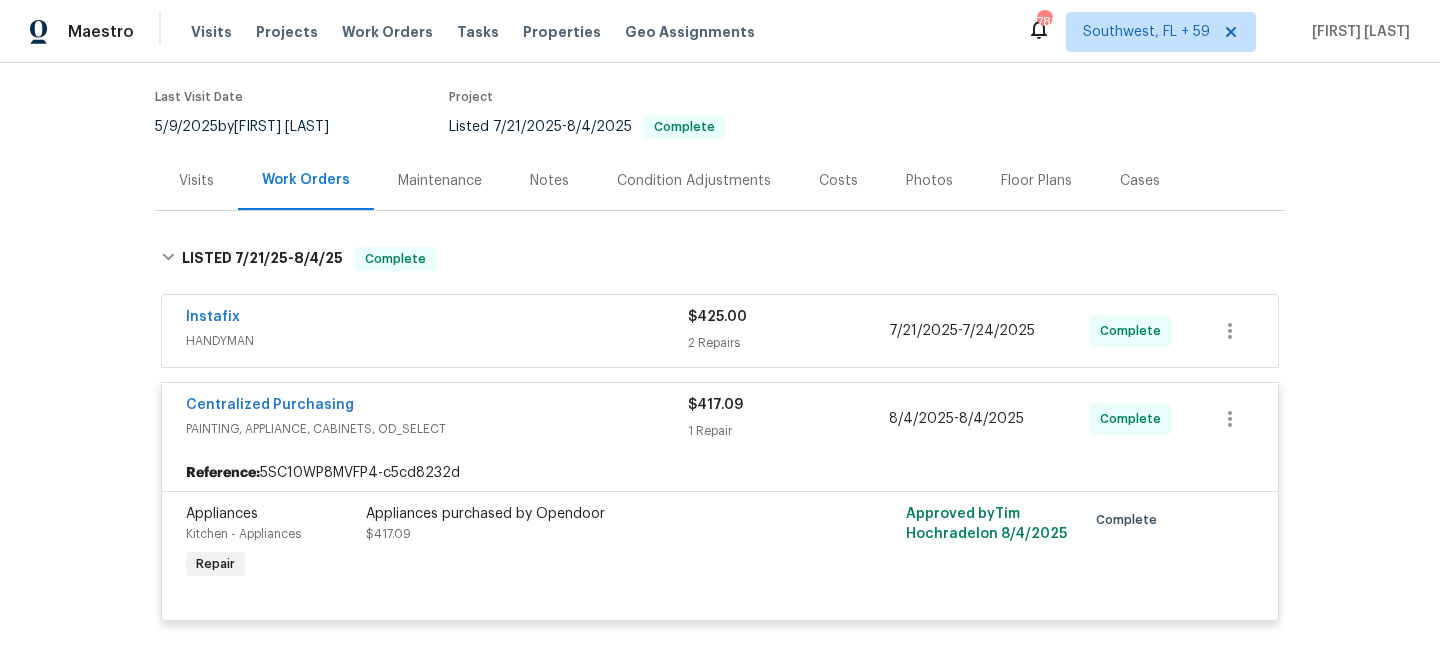 scroll, scrollTop: 268, scrollLeft: 0, axis: vertical 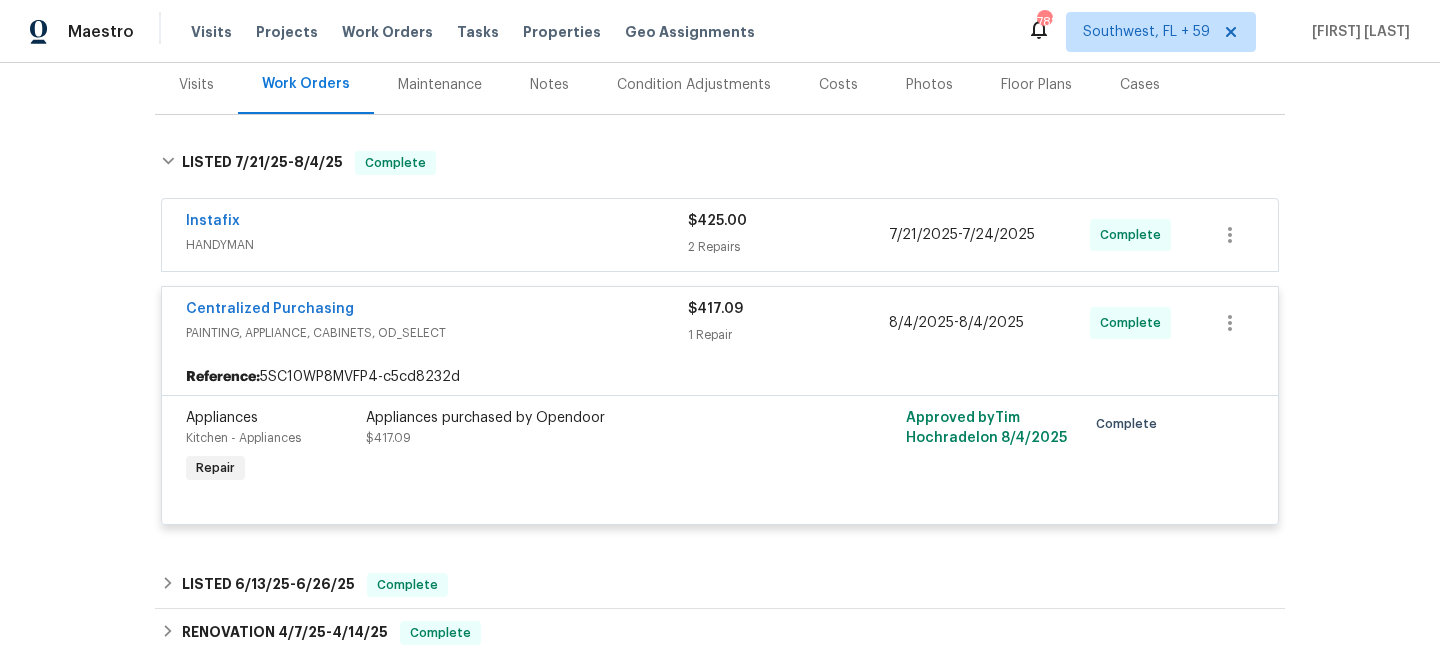 click on "HANDYMAN" at bounding box center [437, 245] 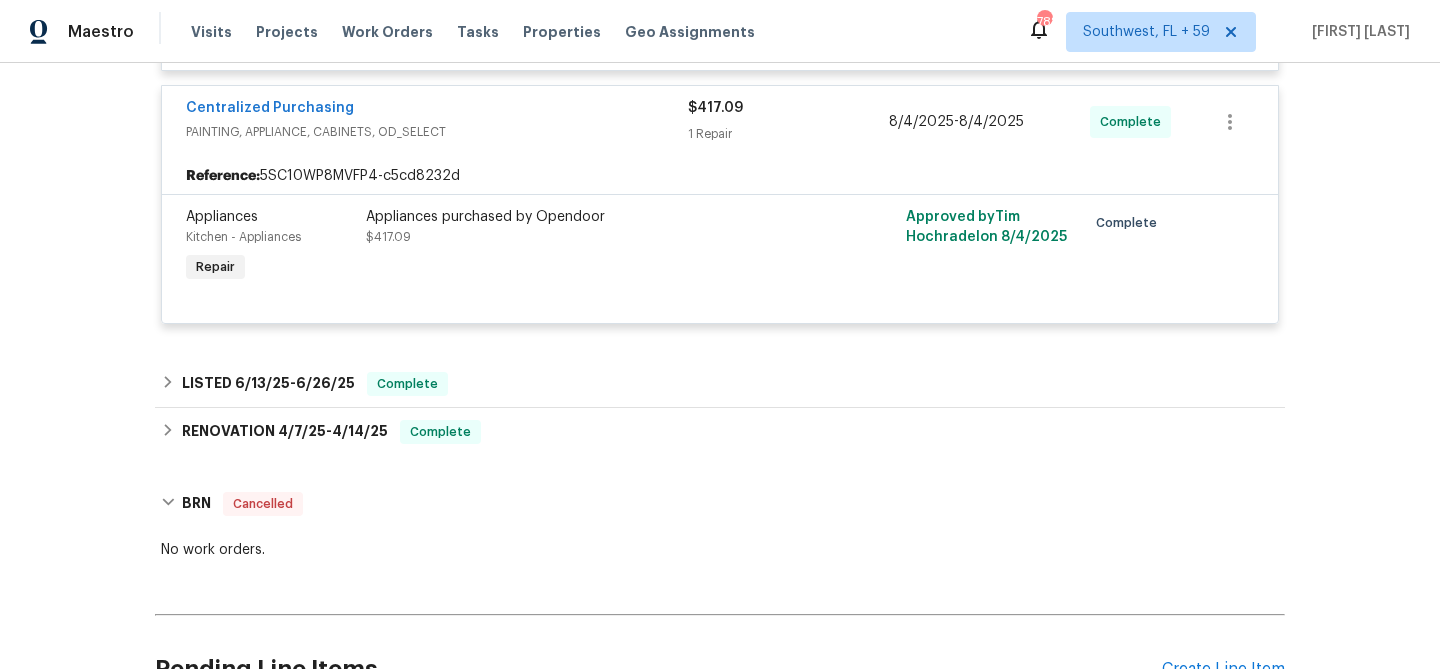 scroll, scrollTop: 1102, scrollLeft: 0, axis: vertical 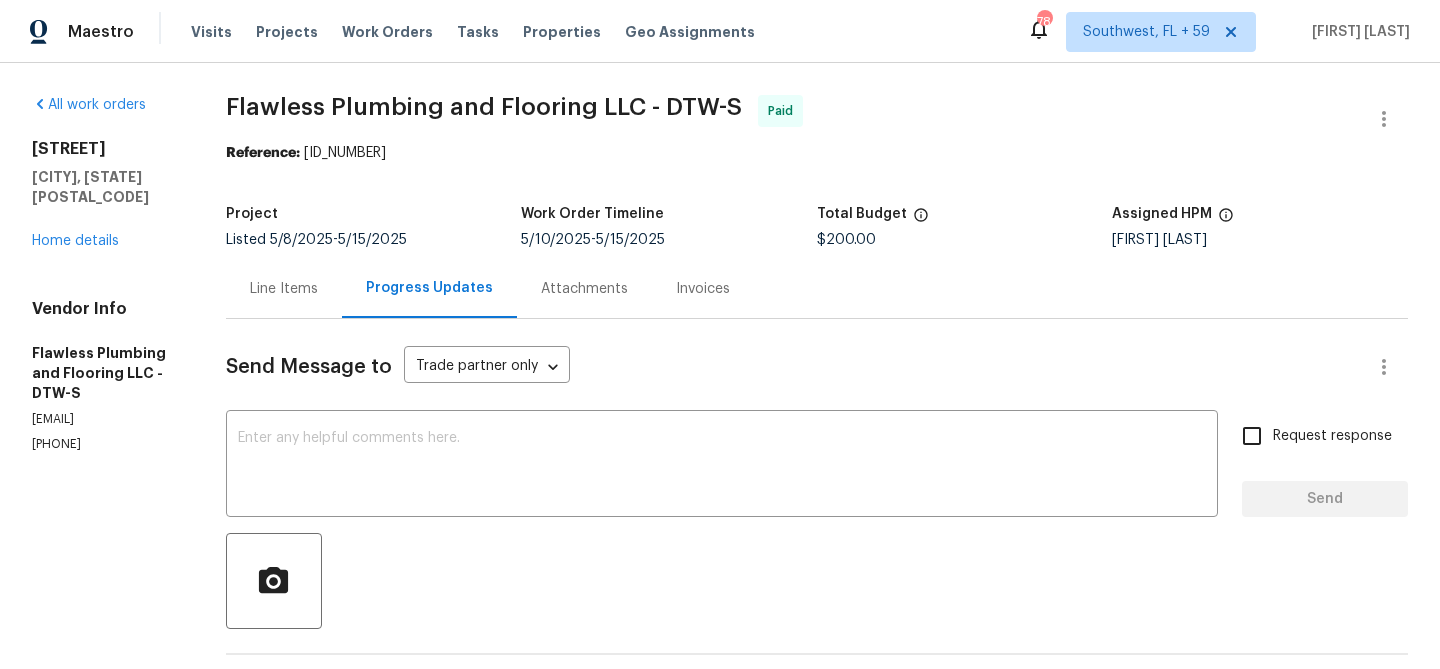 click on "Line Items" at bounding box center [284, 289] 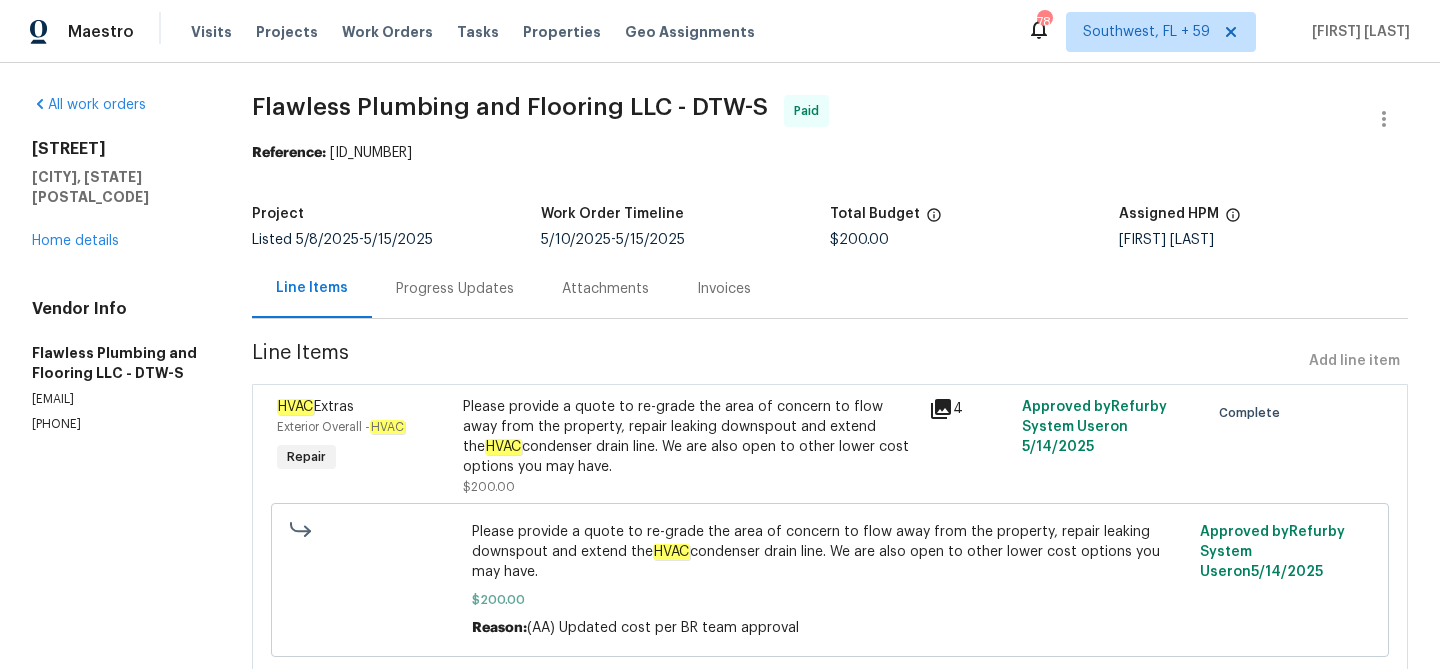 click on "Progress Updates" at bounding box center (455, 289) 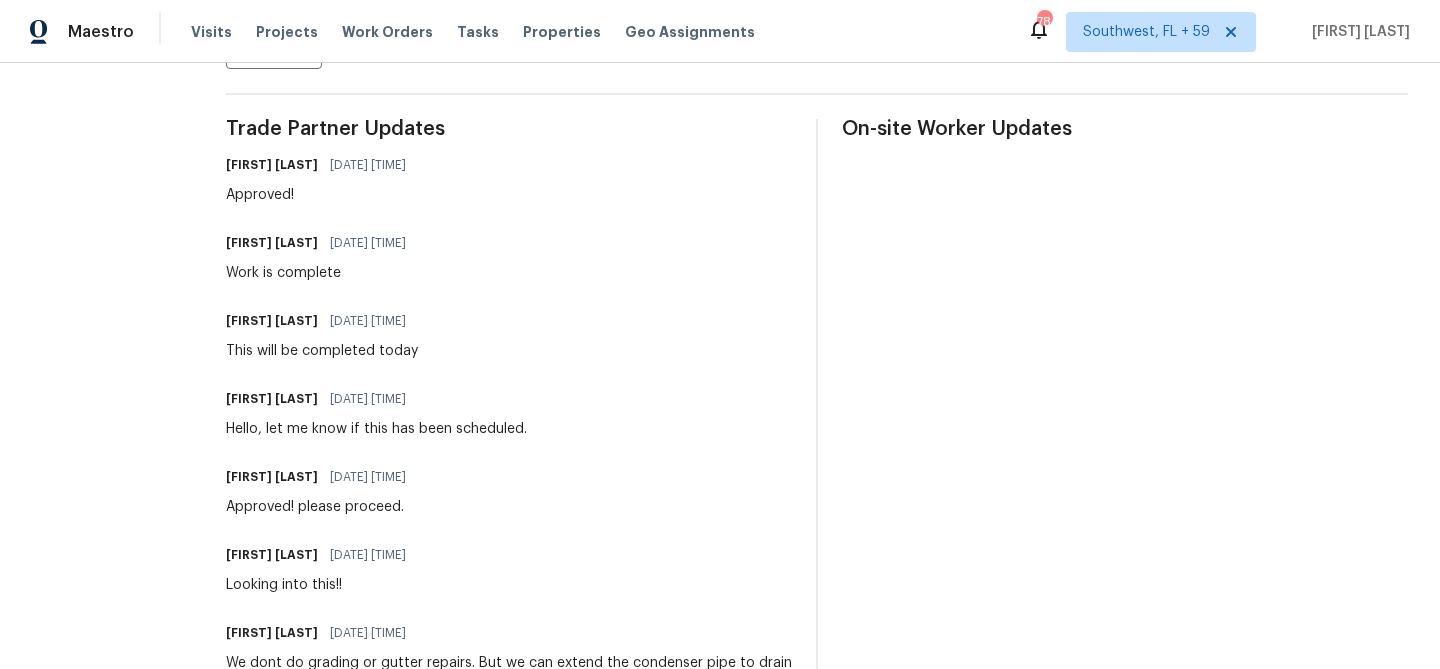 scroll, scrollTop: 0, scrollLeft: 0, axis: both 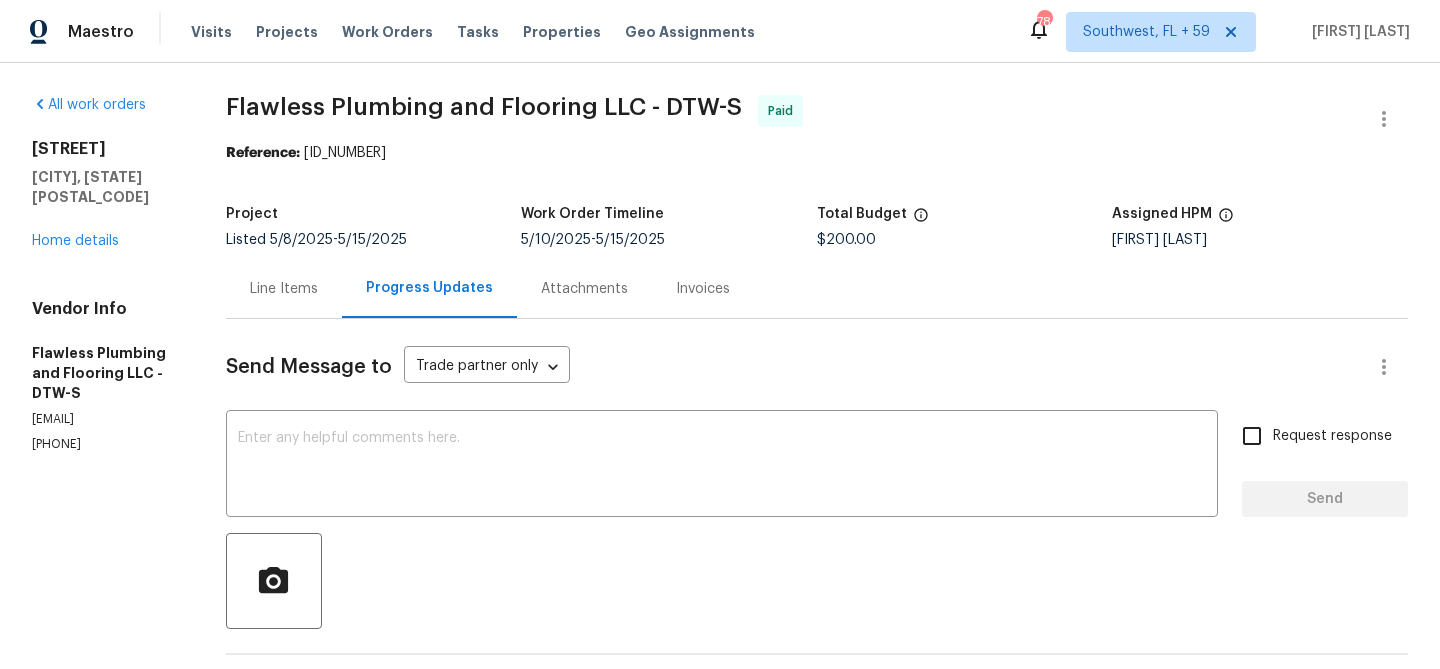click on "Line Items" at bounding box center [284, 289] 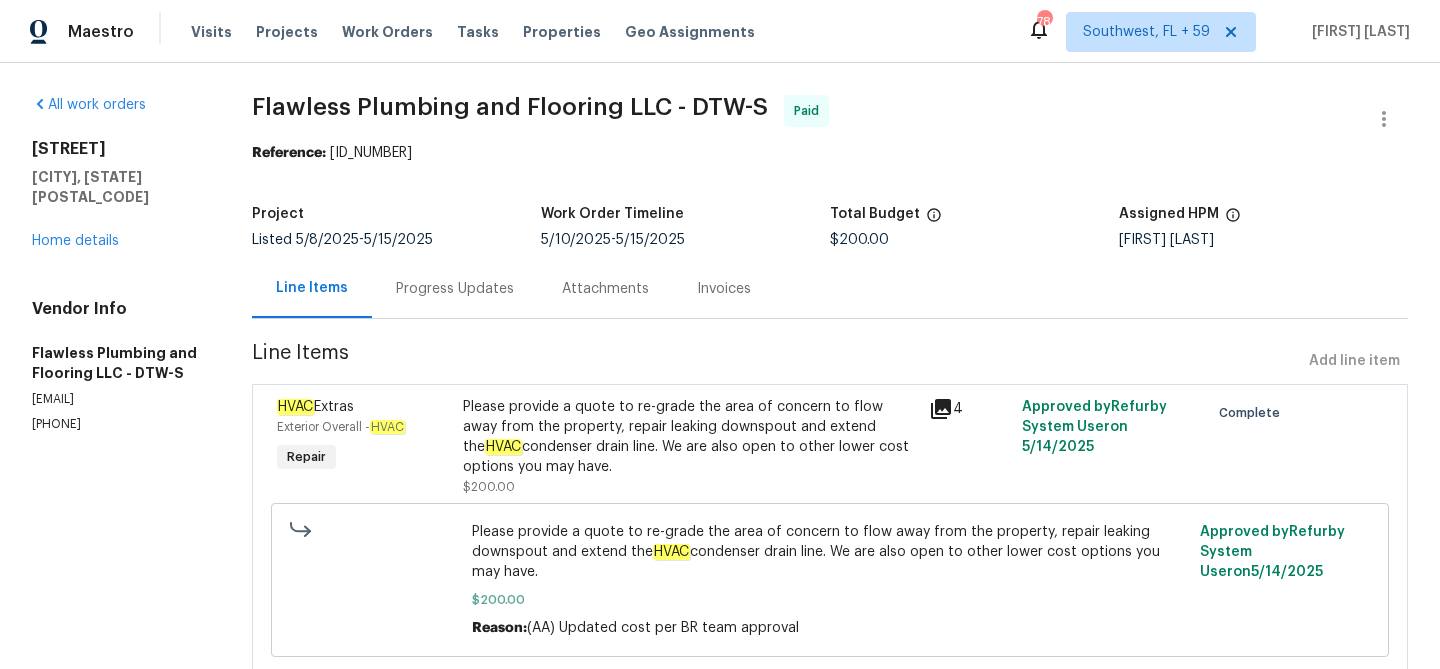 click on "Please provide a quote to re-grade the area of concern to flow away from the property, repair leaking downspout and extend the  HVAC  condenser drain line.  We are also open to other lower cost options you may have." at bounding box center [690, 437] 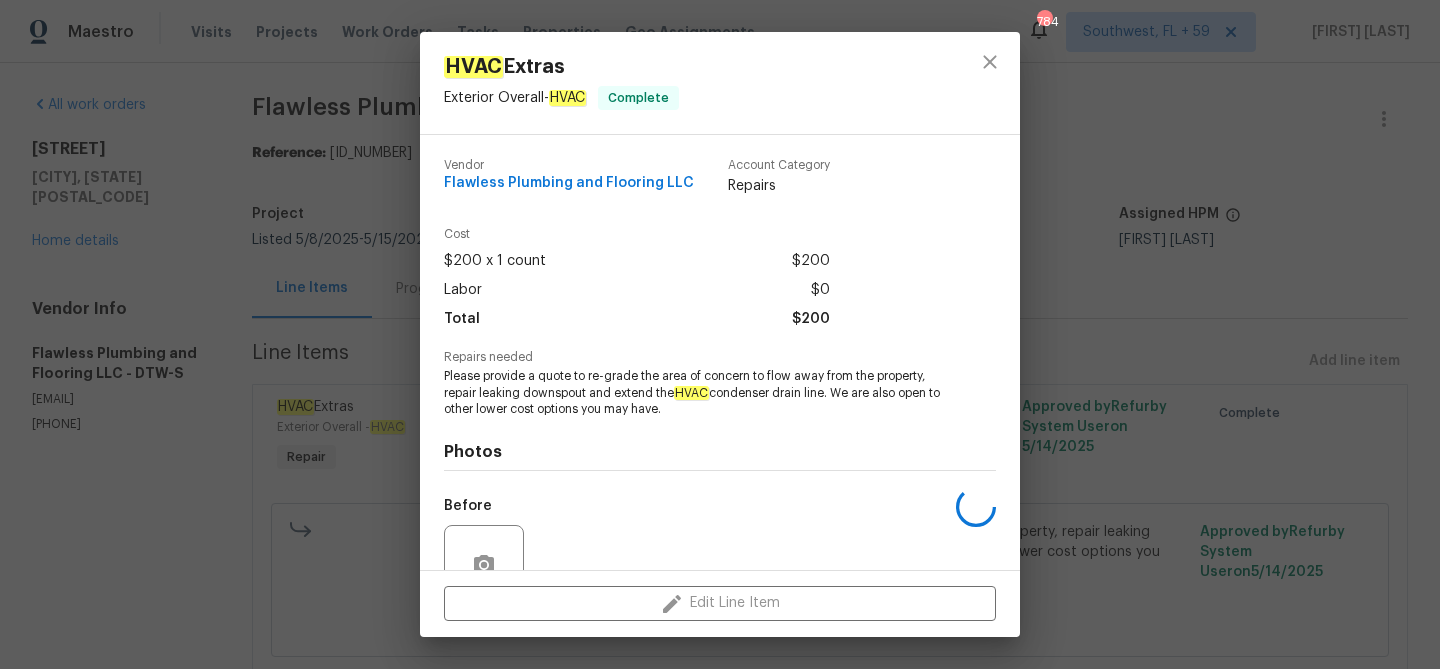 scroll, scrollTop: 185, scrollLeft: 0, axis: vertical 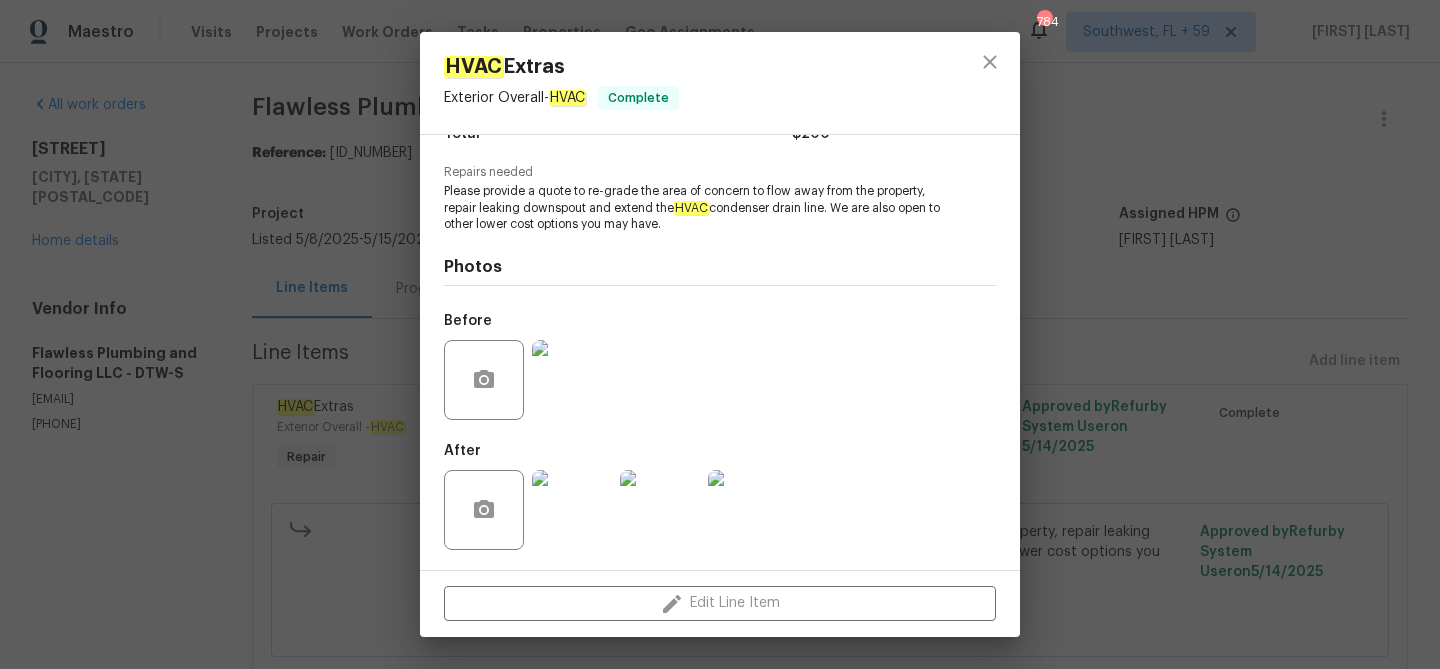 click at bounding box center (572, 380) 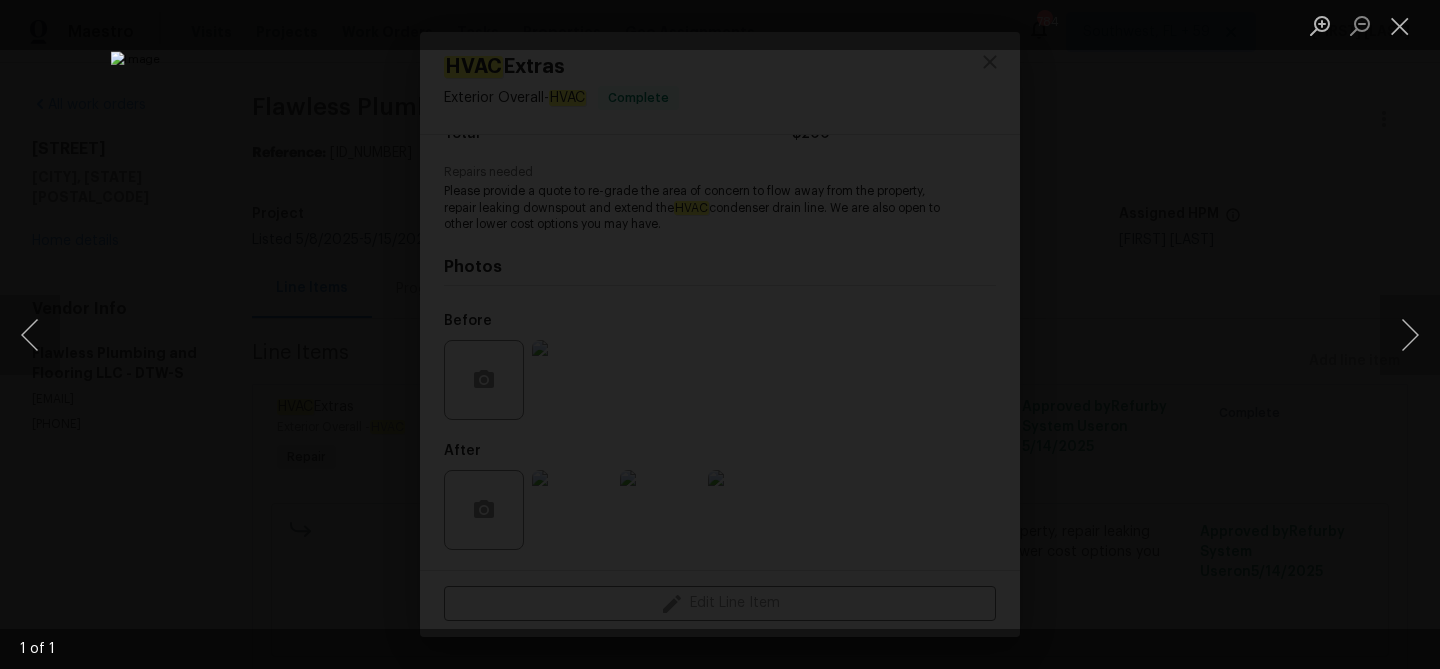 click at bounding box center [720, 334] 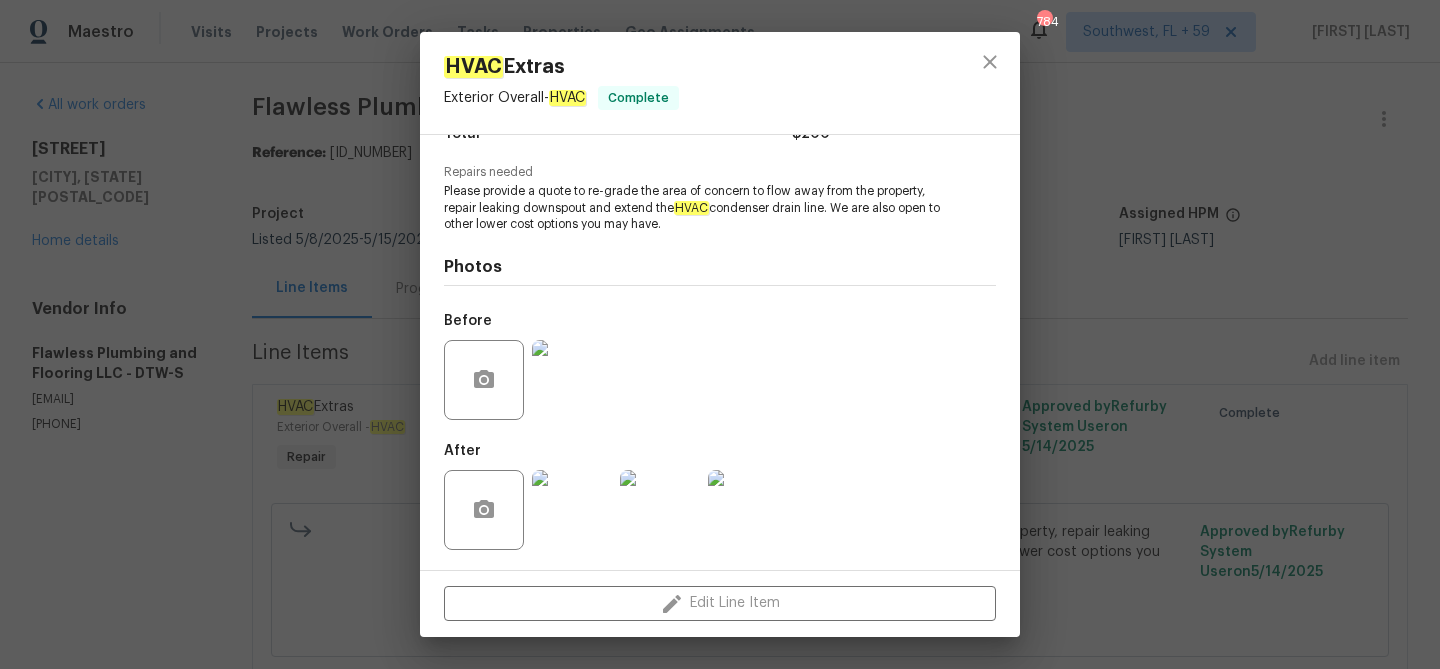 click at bounding box center (572, 510) 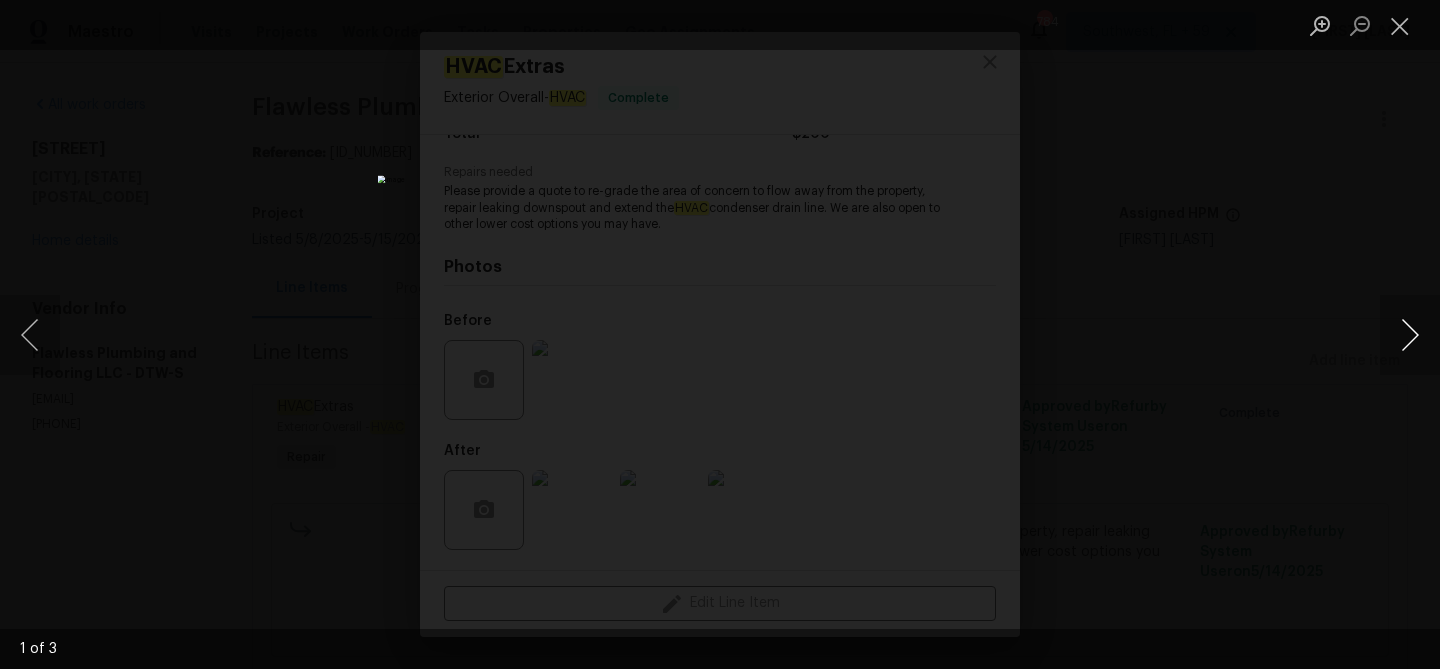 click at bounding box center (1410, 335) 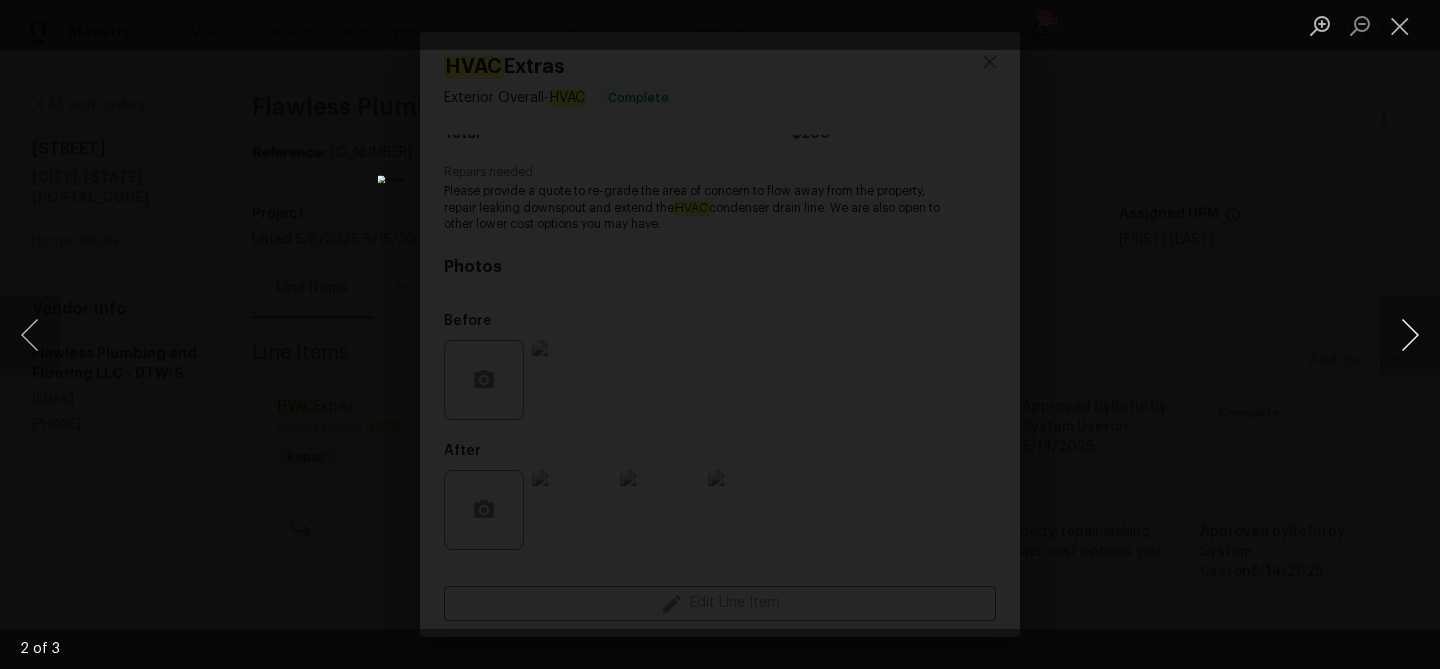 click at bounding box center (1410, 335) 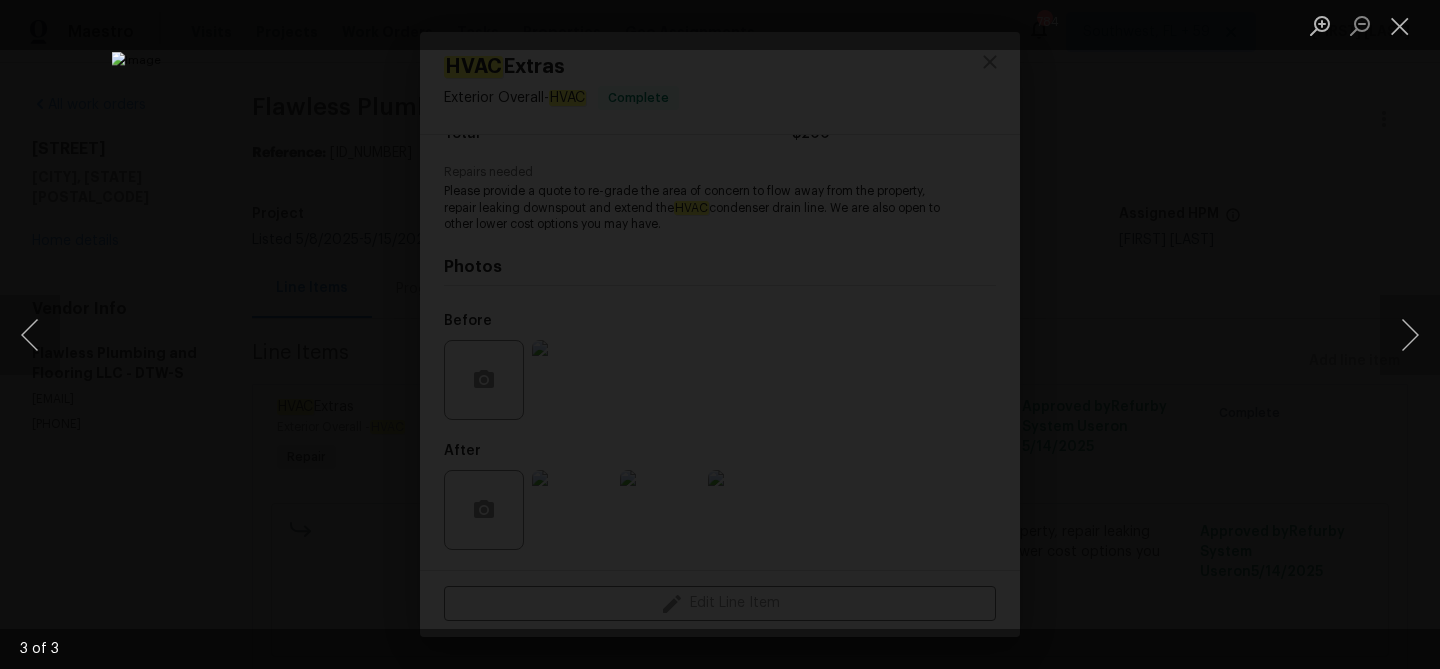 click at bounding box center (720, 334) 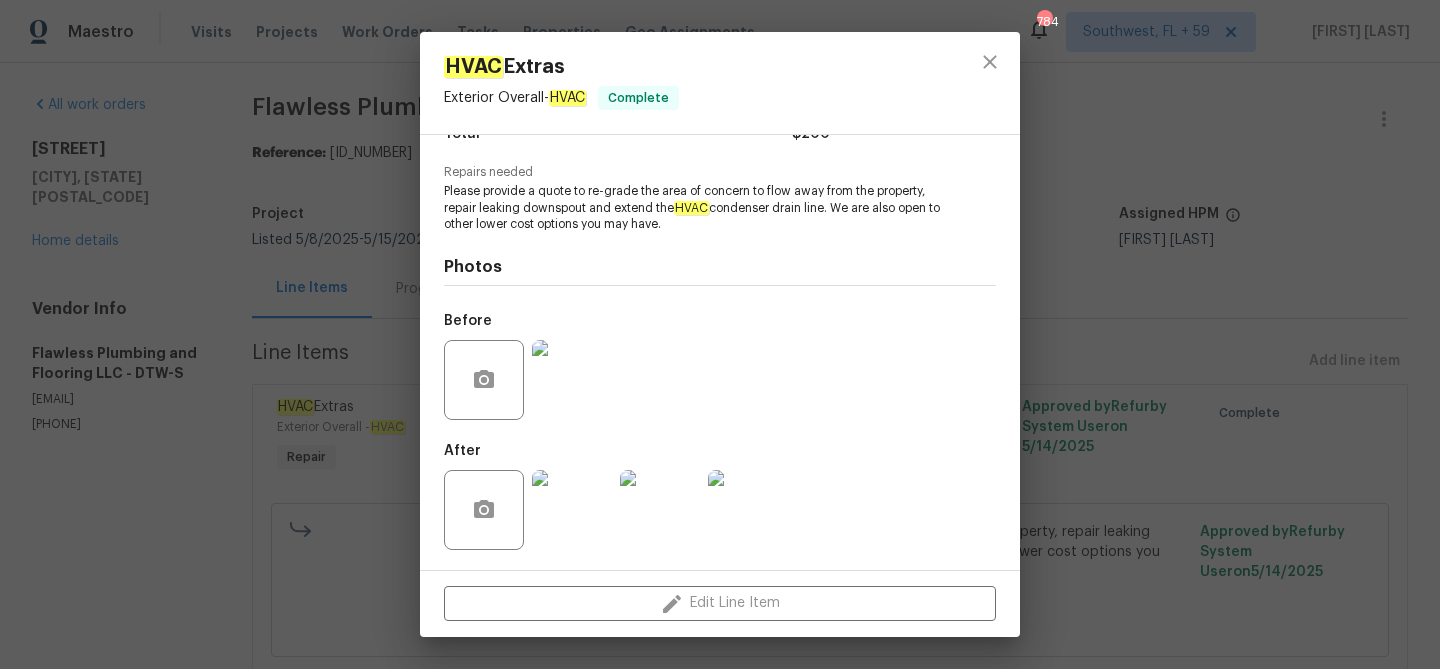 click on "HVAC  Extras Exterior Overall  -  HVAC Complete Vendor Flawless Plumbing and Flooring LLC Account Category Repairs Cost $200 x 1 count $200 Labor $0 Total $200 Repairs needed Please provide a quote to re-grade the area of concern to flow away from the property, repair leaking downspout and extend the  HVAC  condenser drain line.  We are also open to other lower cost options you may have. Photos Before After  Edit Line Item" at bounding box center [720, 334] 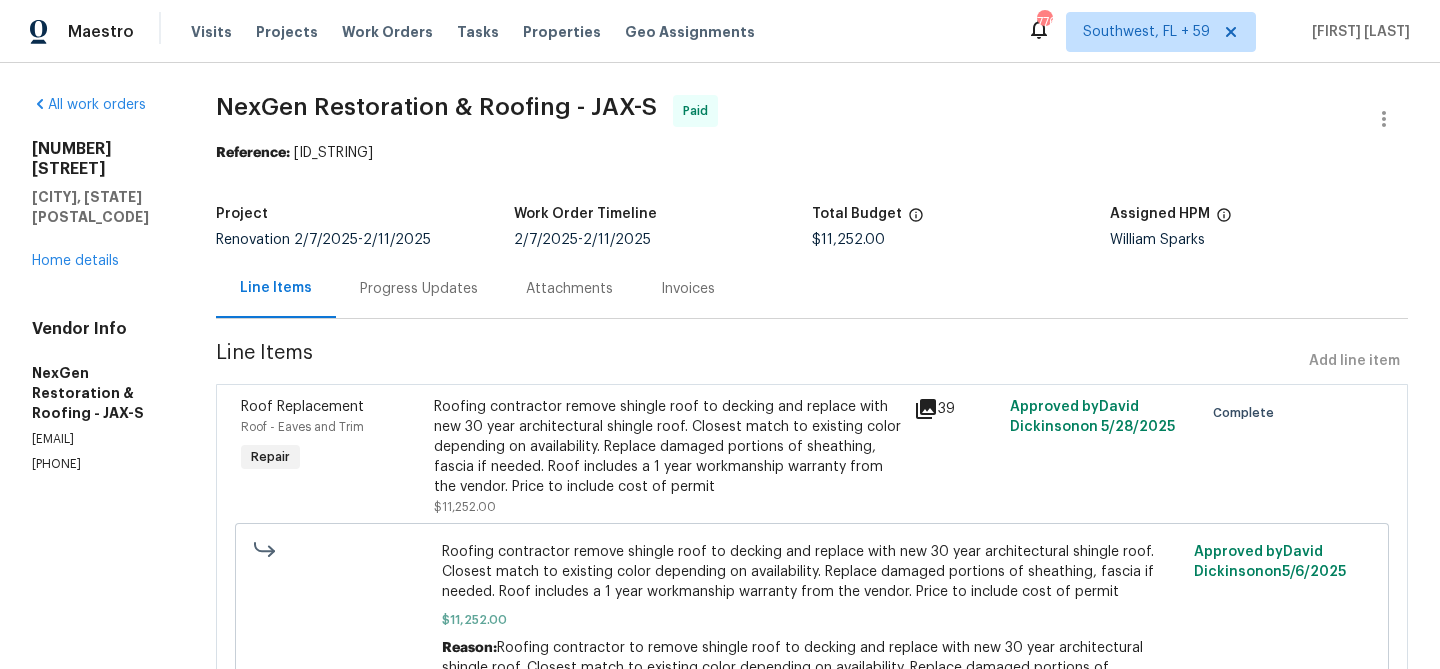 scroll, scrollTop: 0, scrollLeft: 0, axis: both 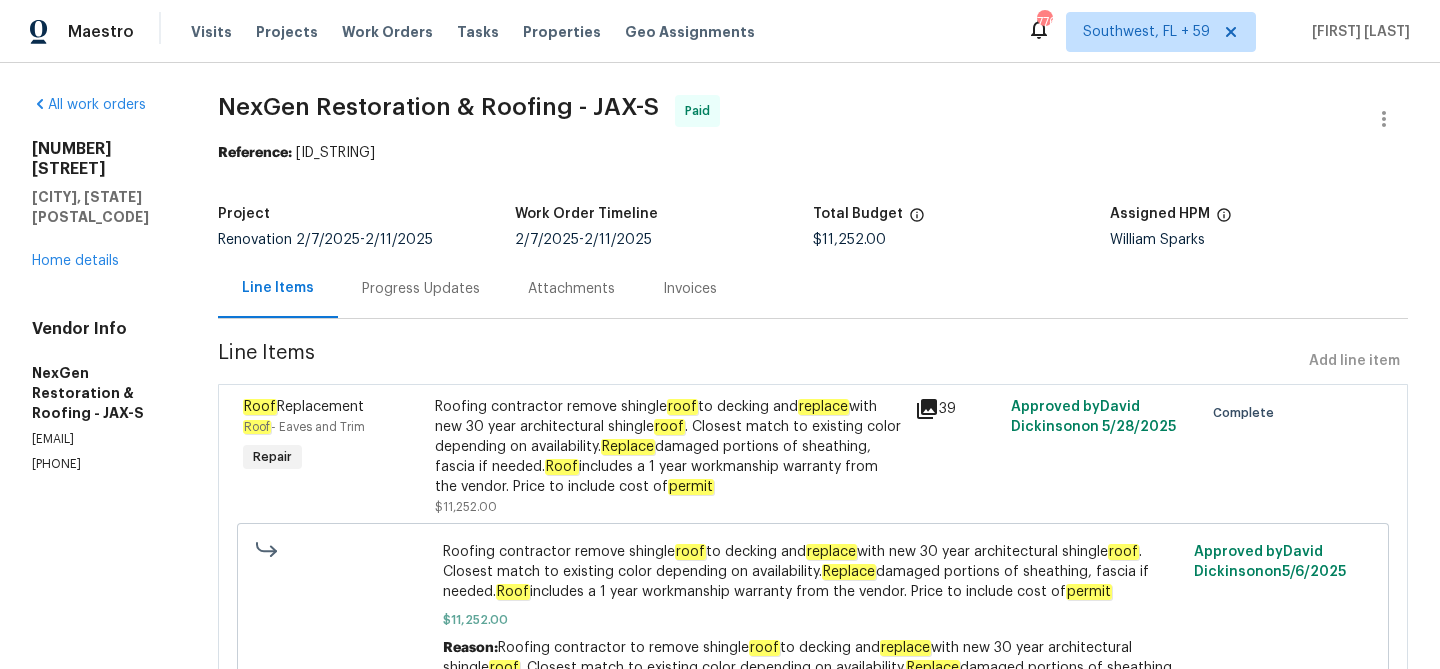 click on "Progress Updates" at bounding box center [421, 288] 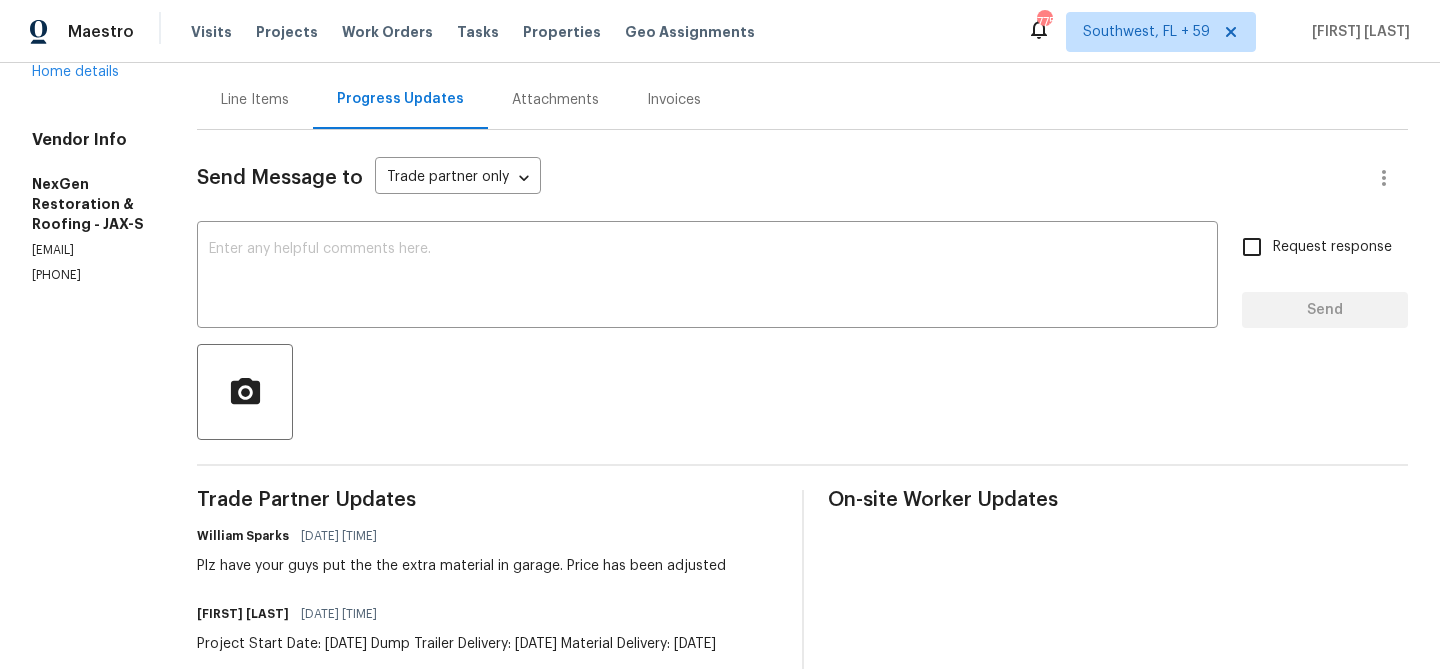scroll, scrollTop: 414, scrollLeft: 0, axis: vertical 